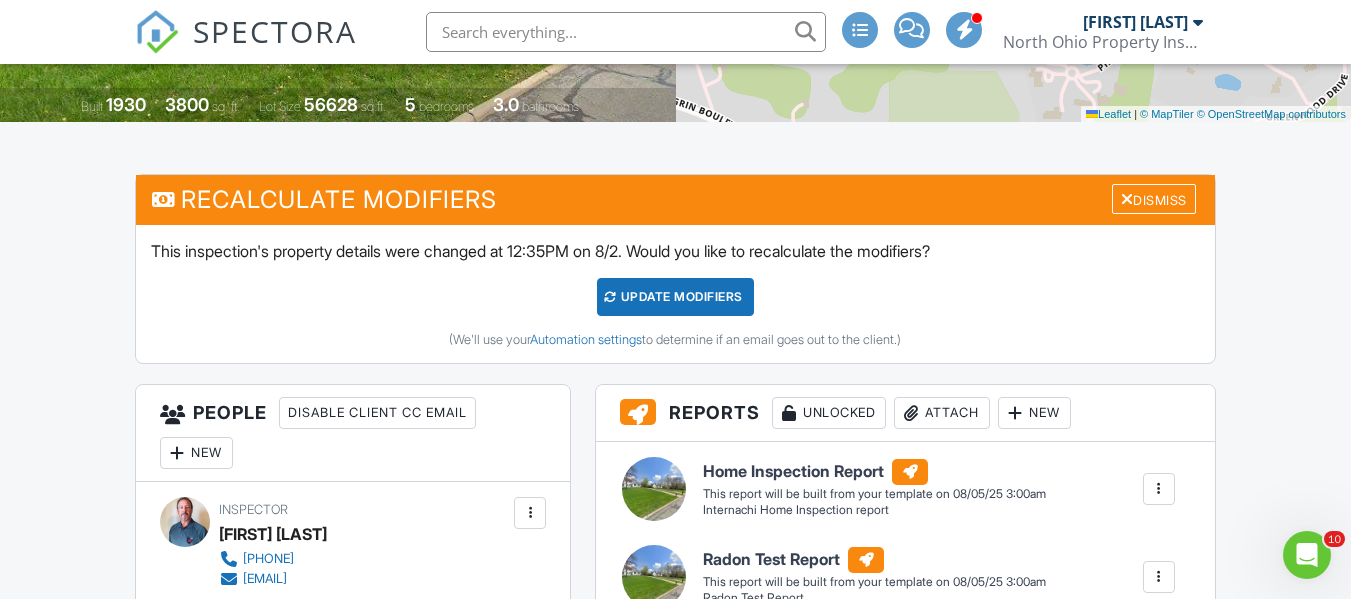 scroll, scrollTop: 500, scrollLeft: 0, axis: vertical 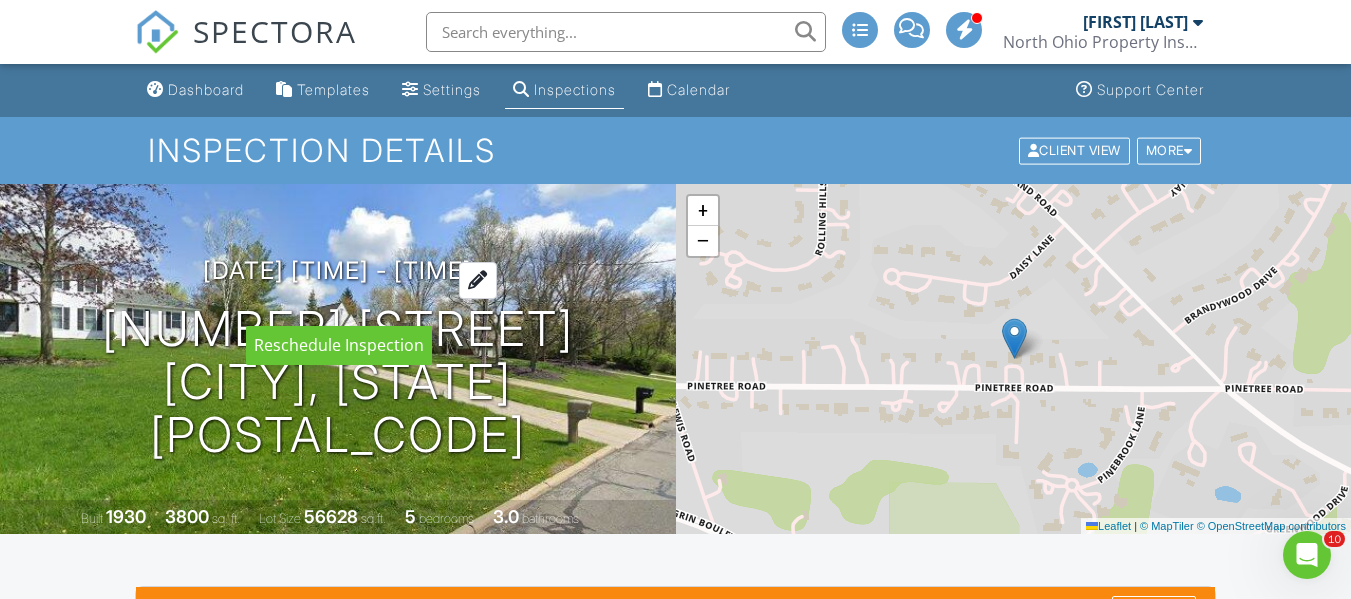 click at bounding box center [478, 280] 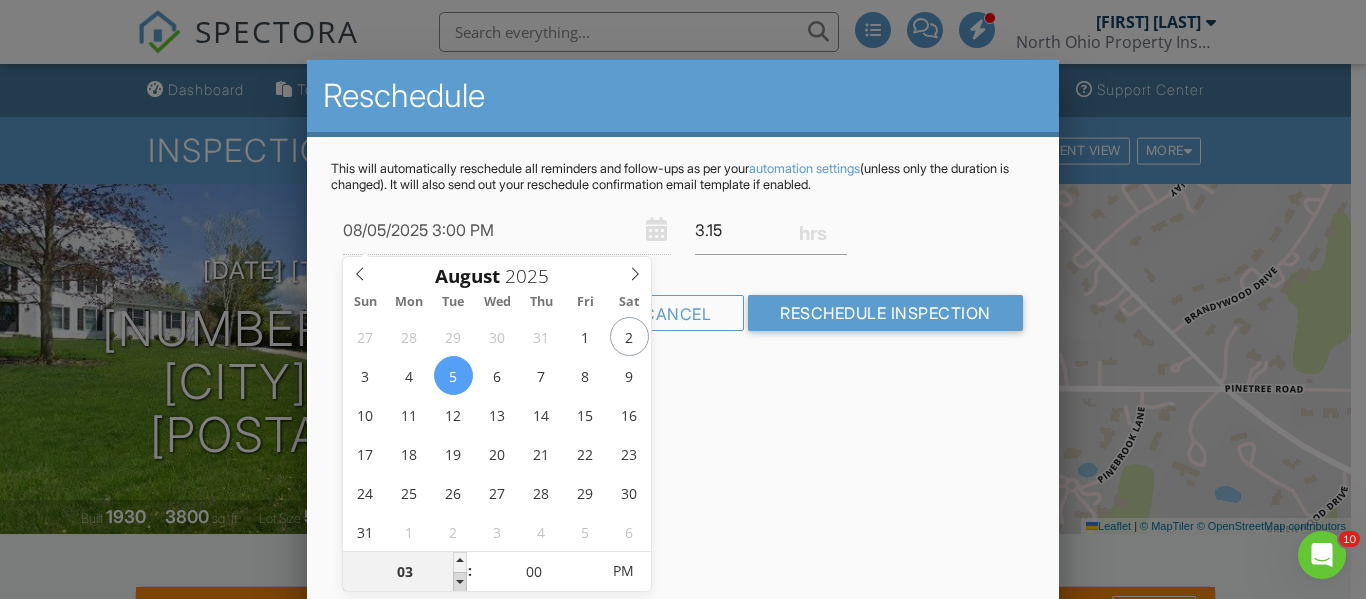 click at bounding box center (460, 582) 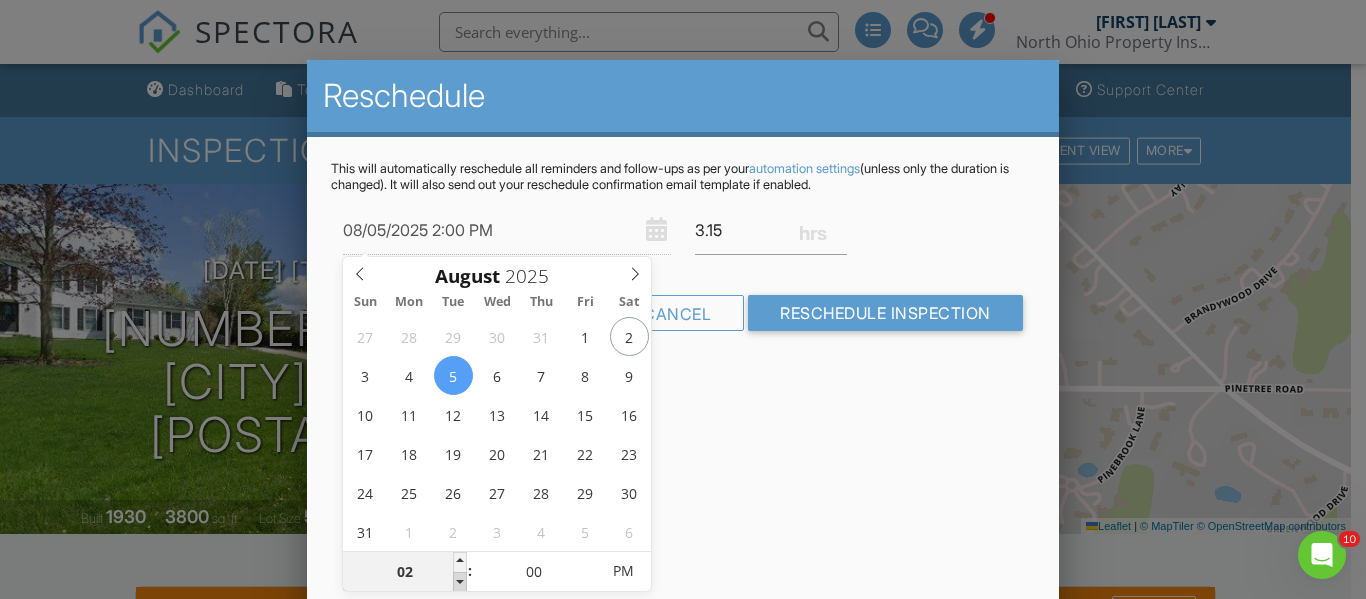 type on "08/05/2025 1:00 PM" 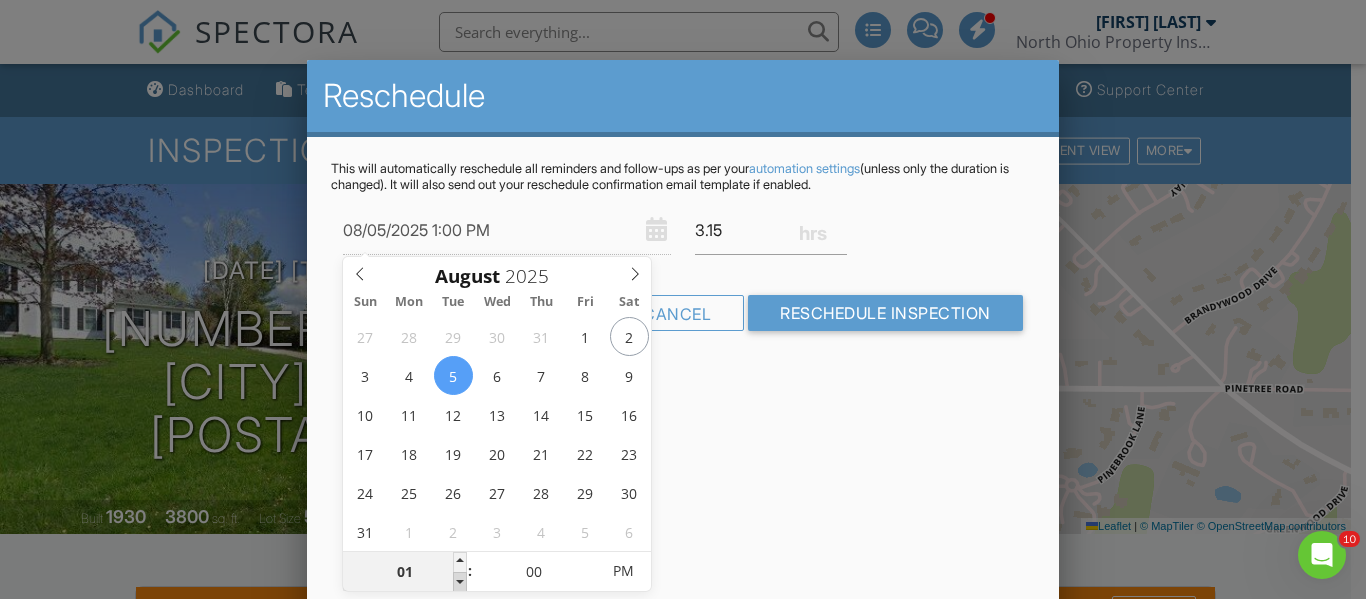 click at bounding box center (460, 582) 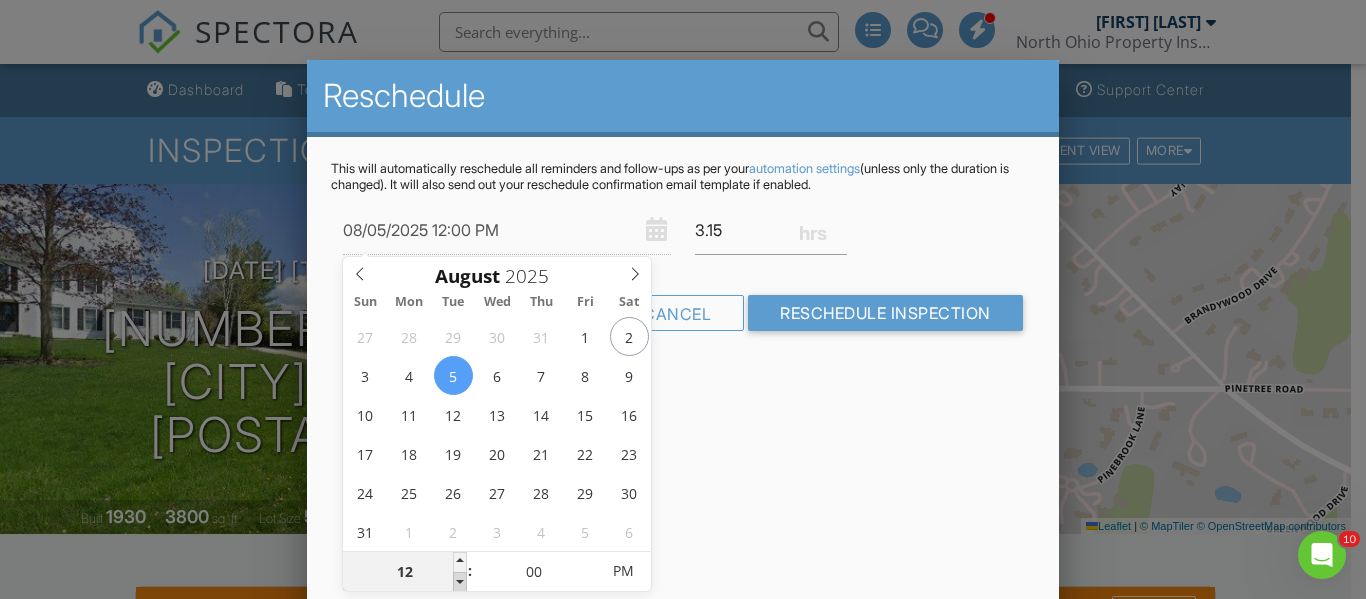click at bounding box center [460, 582] 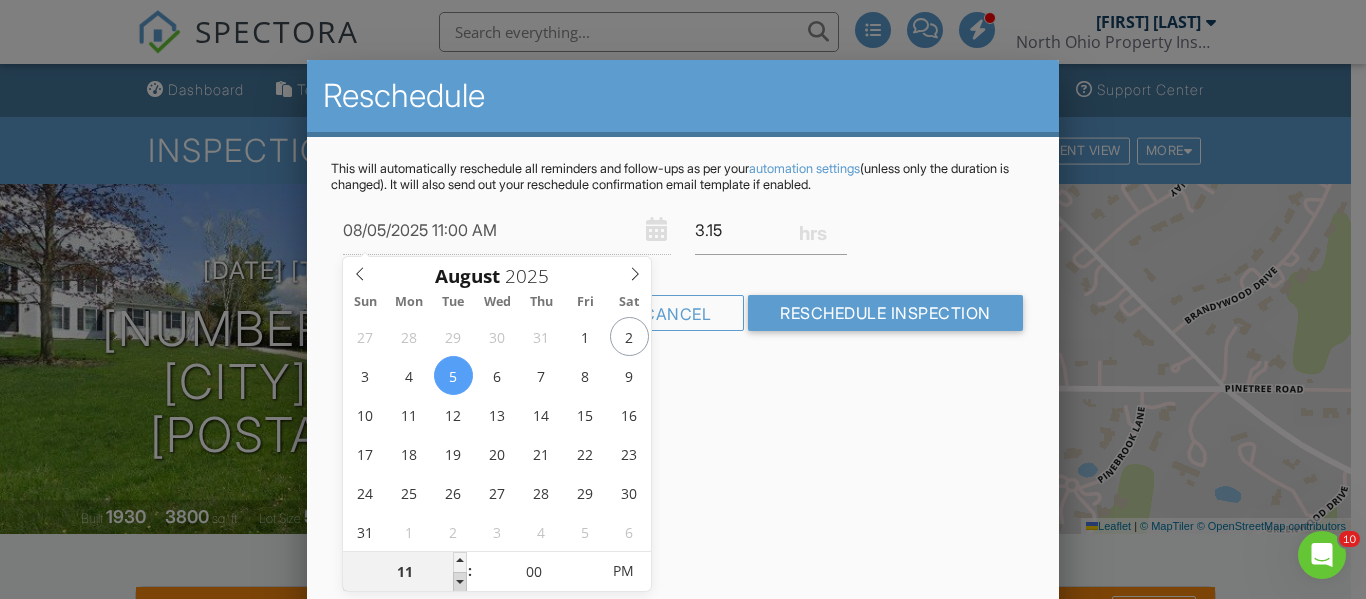 click at bounding box center (460, 582) 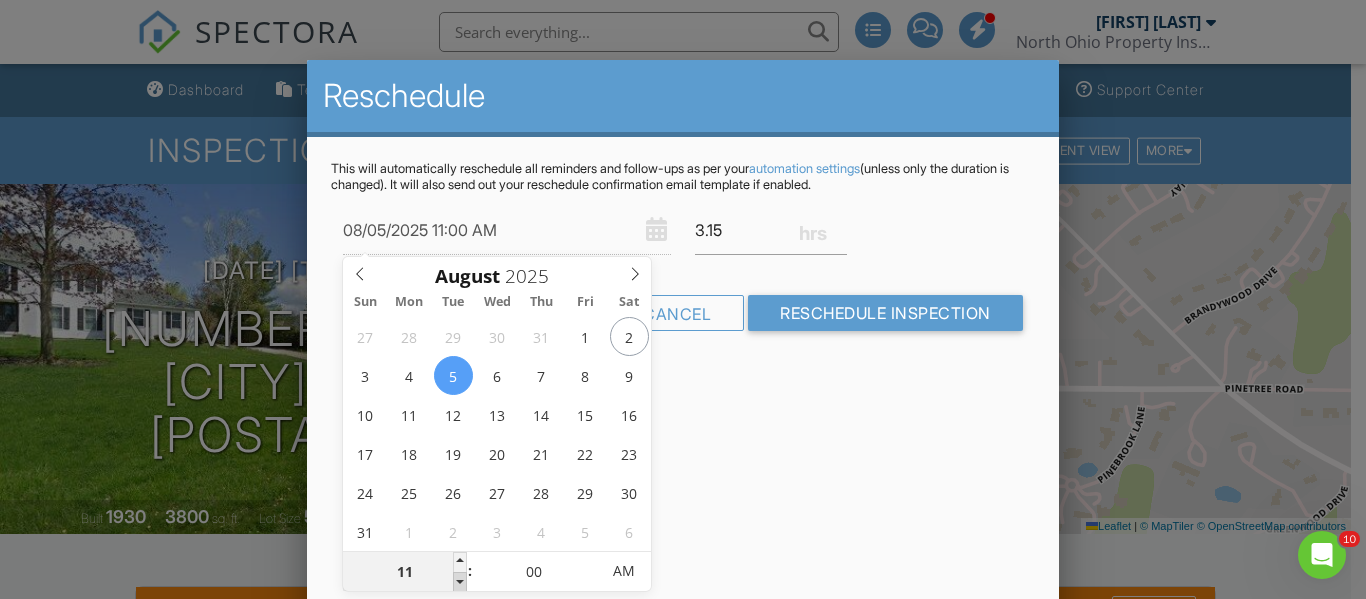 type on "08/05/2025 10:00 AM" 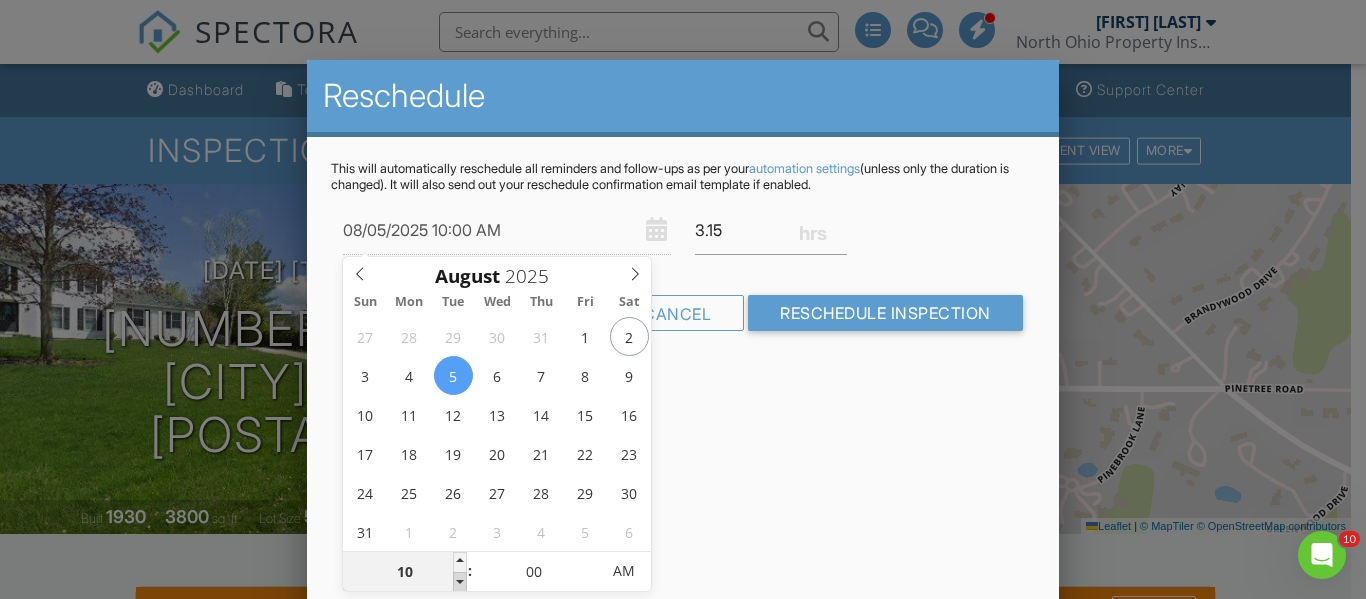 click at bounding box center [460, 582] 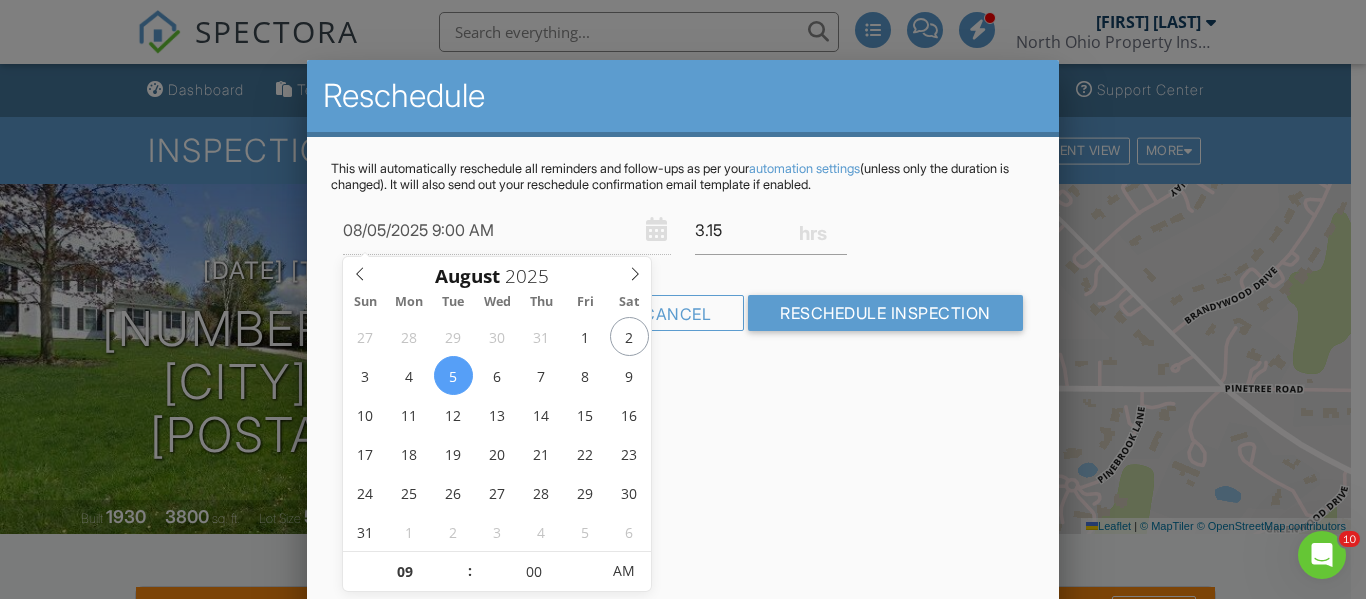 click on "Reschedule
This will automatically reschedule all reminders and follow-ups as per your  automation settings  (unless only the duration is changed). It will also send out your reschedule confirmation email template if enabled.
08/05/2025 9:00 AM
3.15
Warning: this date/time is in the past.
Cancel
Reschedule Inspection" at bounding box center [682, 410] 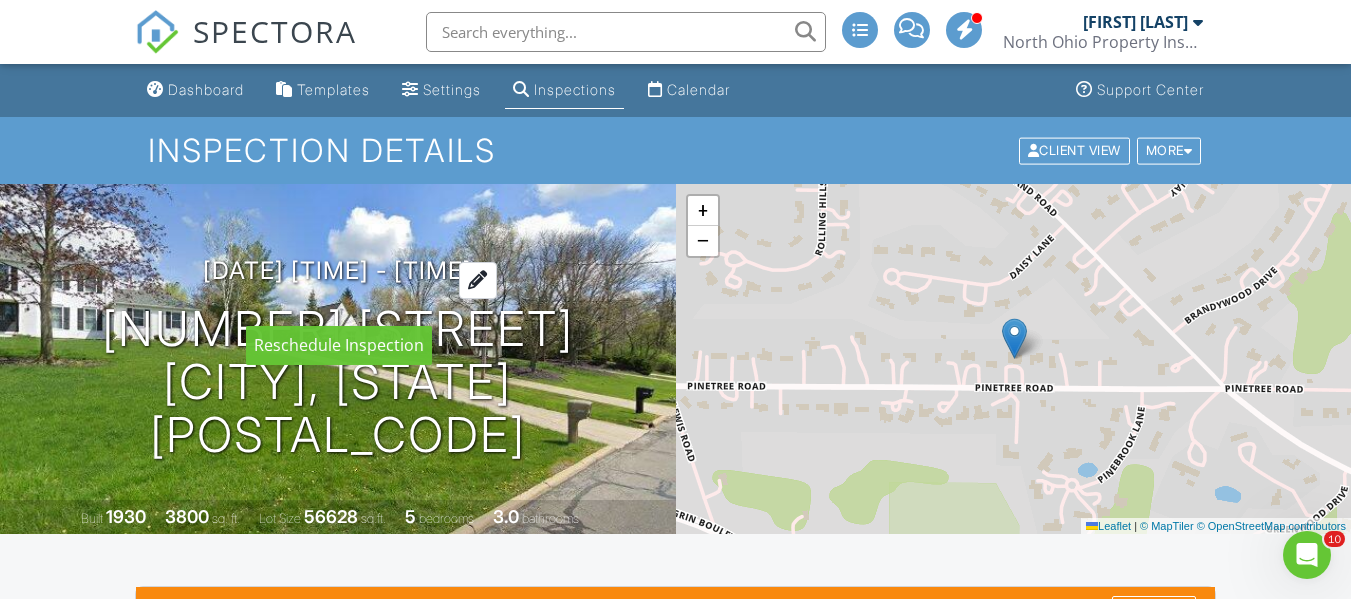 click at bounding box center [478, 280] 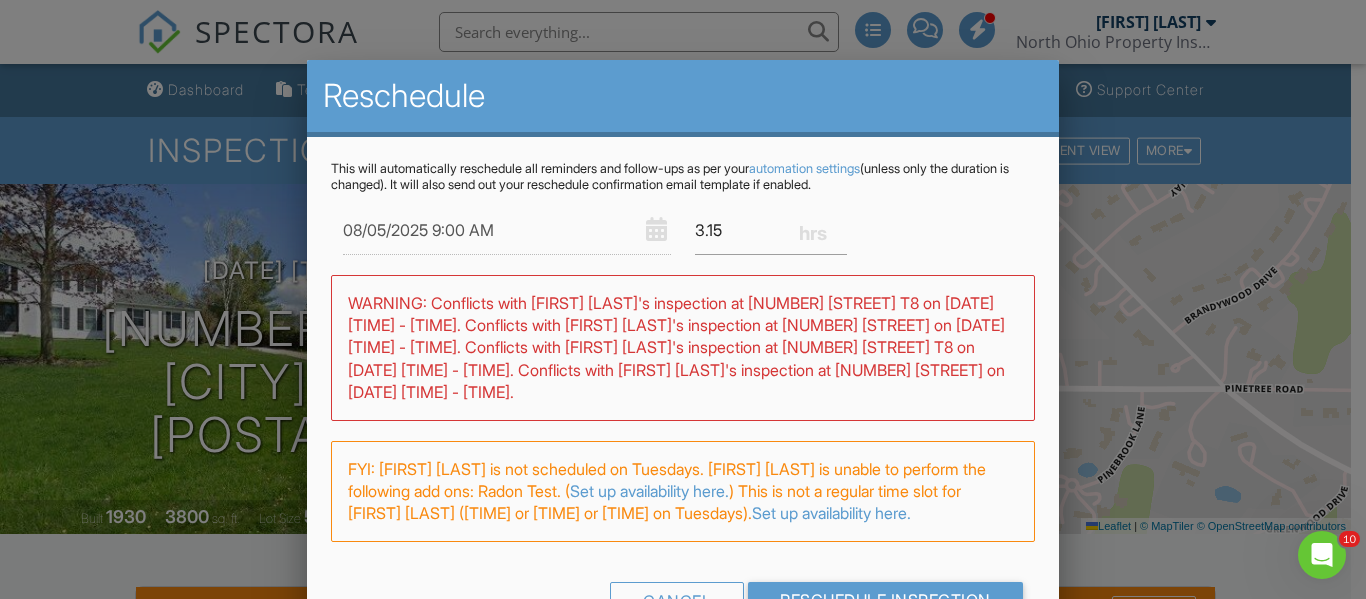 drag, startPoint x: 861, startPoint y: 100, endPoint x: 862, endPoint y: 80, distance: 20.024984 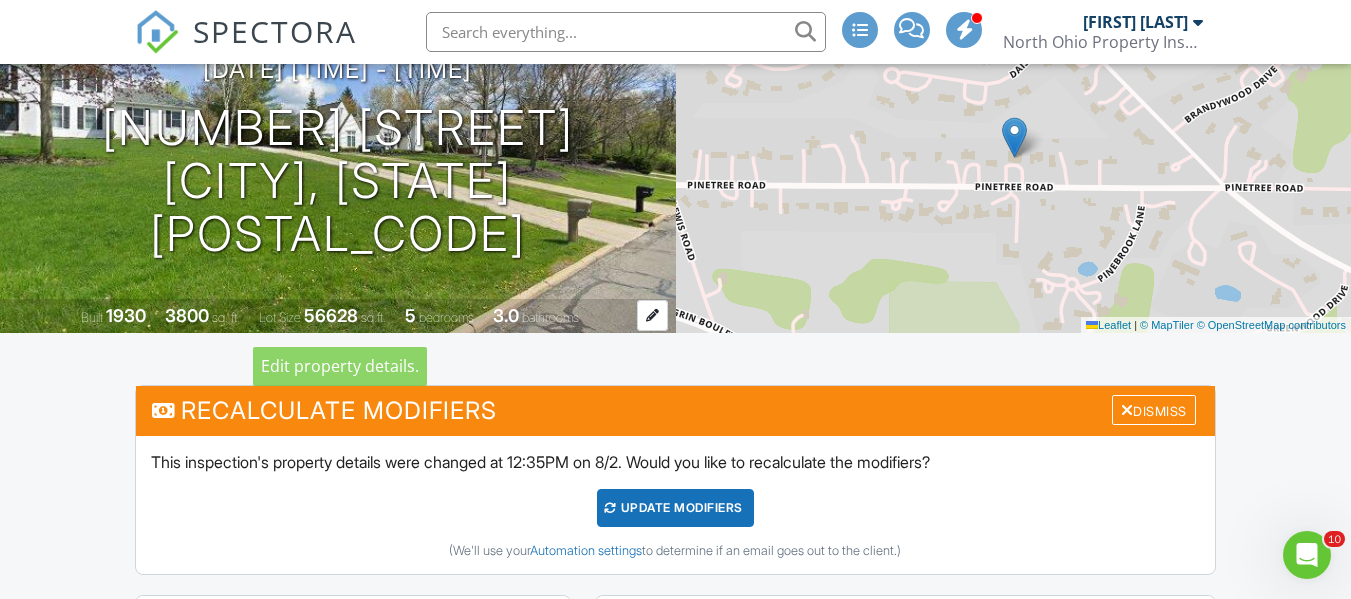scroll, scrollTop: 200, scrollLeft: 0, axis: vertical 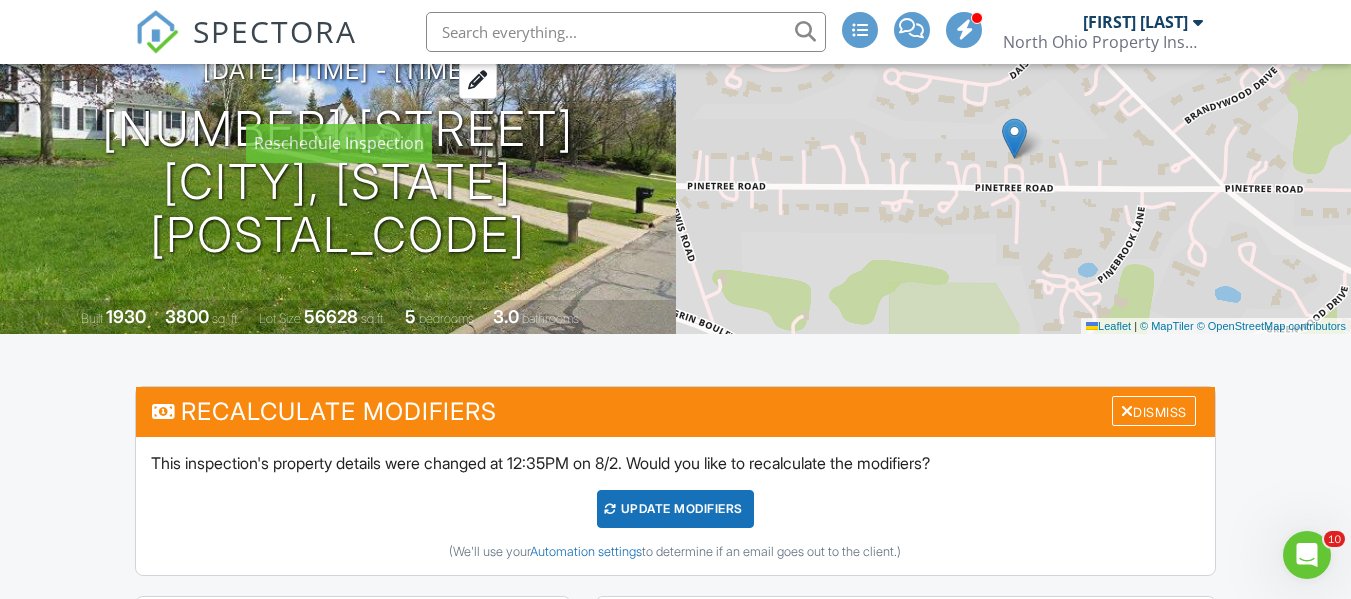 click at bounding box center (478, 80) 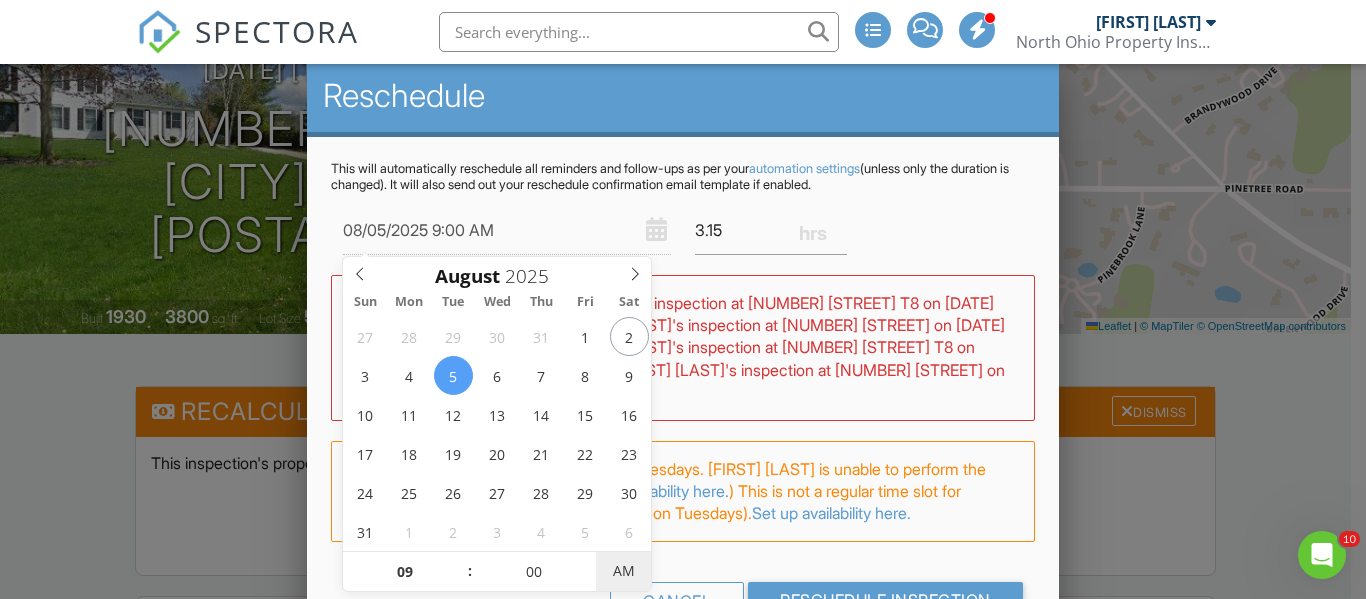 type on "08/05/2025 9:00 AM" 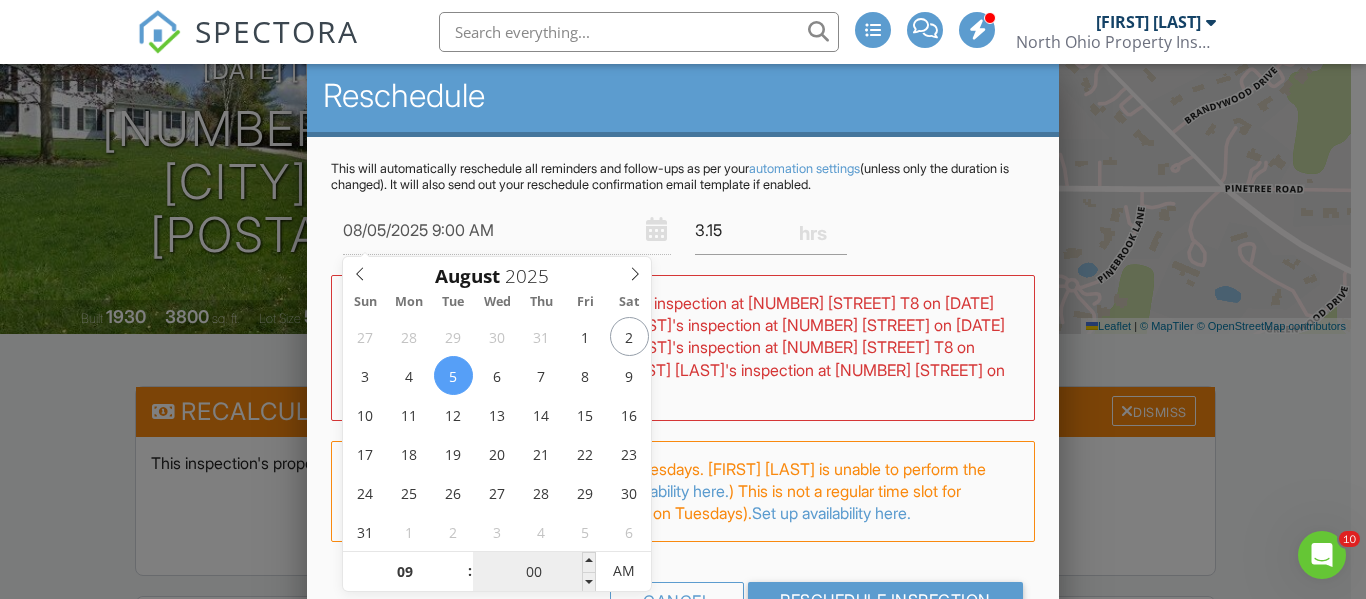 click on "00" at bounding box center [534, 572] 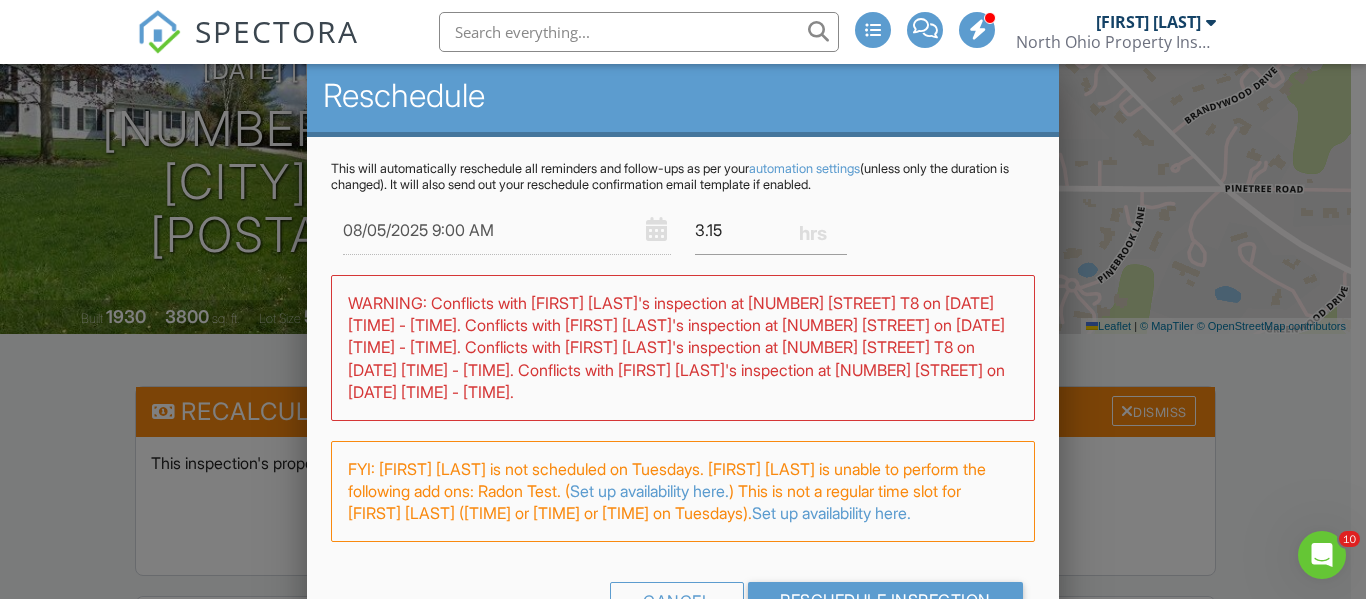 click on "08/05/2025 9:00 AM
3.15
Warning: this date/time is in the past.
WARNING: Conflicts with Tim Corrigan's inspection at 27500 Cedar Rd T8 on 08/05/2025 12:00 pm - 2:15 pm. Conflicts with Tim Corrigan's inspection at 109 Bridgeport Way on 08/05/2025  8:30 am - 11:39 am. Conflicts with Mark Cherryholmes's inspection at 27500 Cedar Rd T8 on 08/05/2025 12:00 pm - 2:15 pm. Conflicts with Mark Cherryholmes's inspection at 109 Bridgeport Way on 08/05/2025  8:30 am - 11:39 am.
FYI: Tim Corrigan is not scheduled on Tuesdays.  Tim Corrigan is unable to perform the following add ons: Radon Test. ( Set up availability here. ) This is not a regular time slot for Mark Cherryholmes (03:00 PM or 12:00 PM or 08:30 AM on Tuesdays).  Set up availability here.
Cancel
Reschedule Inspection" at bounding box center (682, 419) 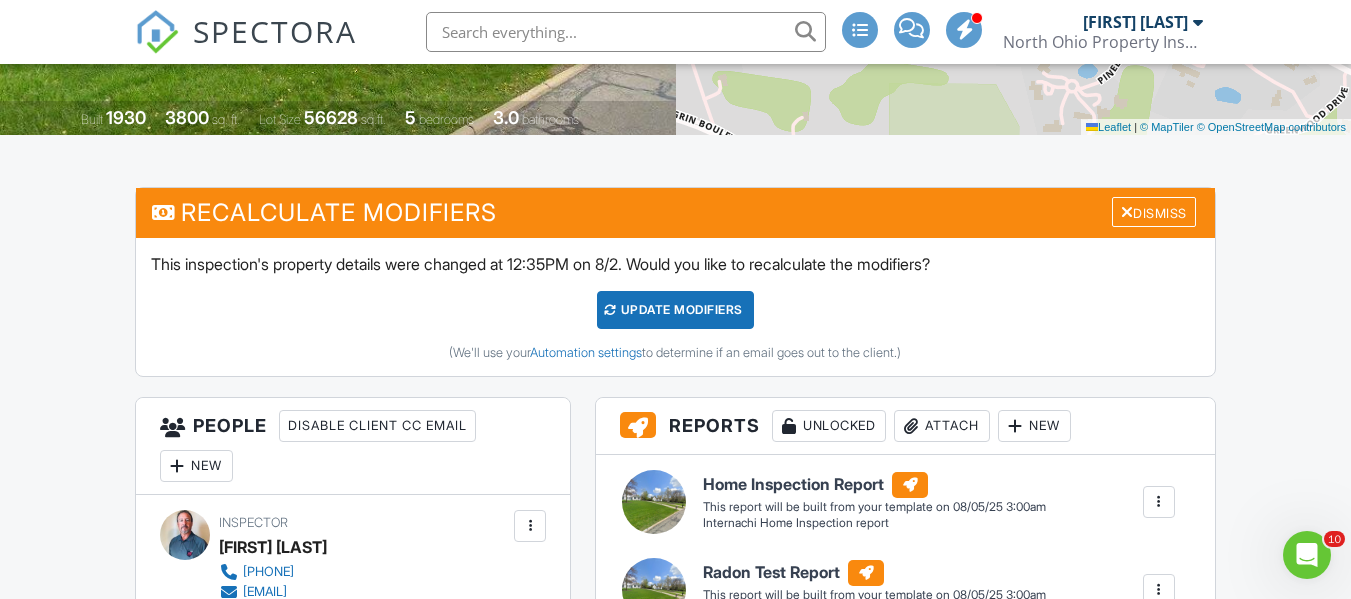 scroll, scrollTop: 500, scrollLeft: 0, axis: vertical 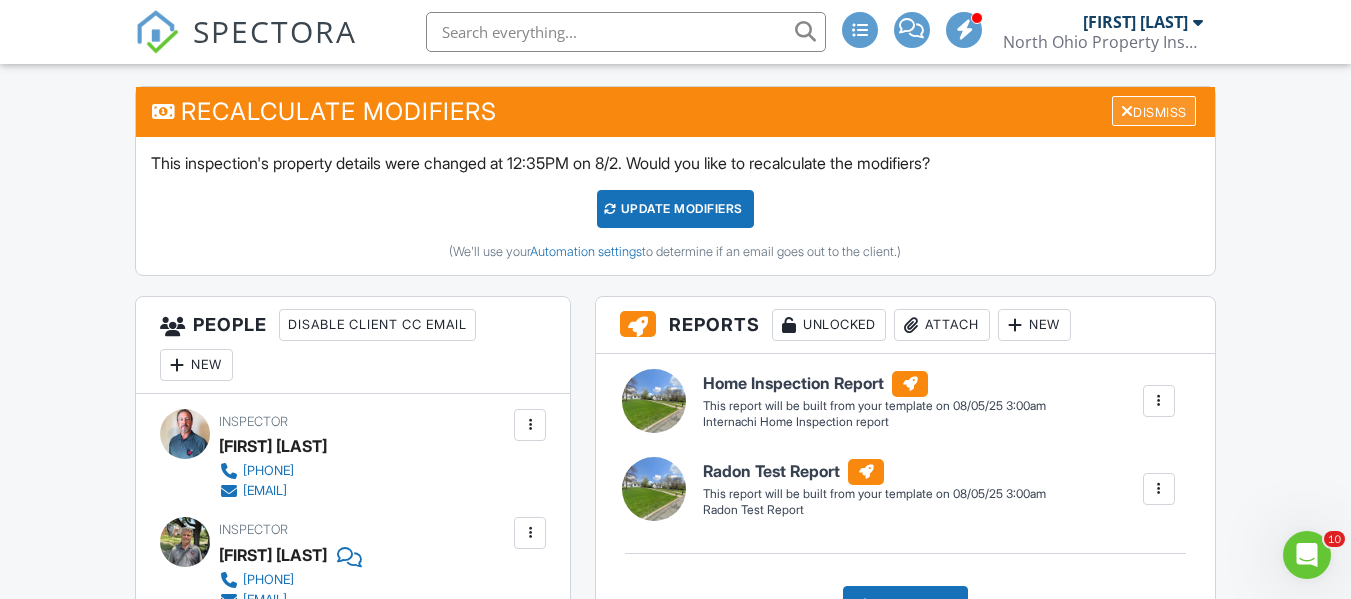 click on "Dismiss" at bounding box center [1154, 111] 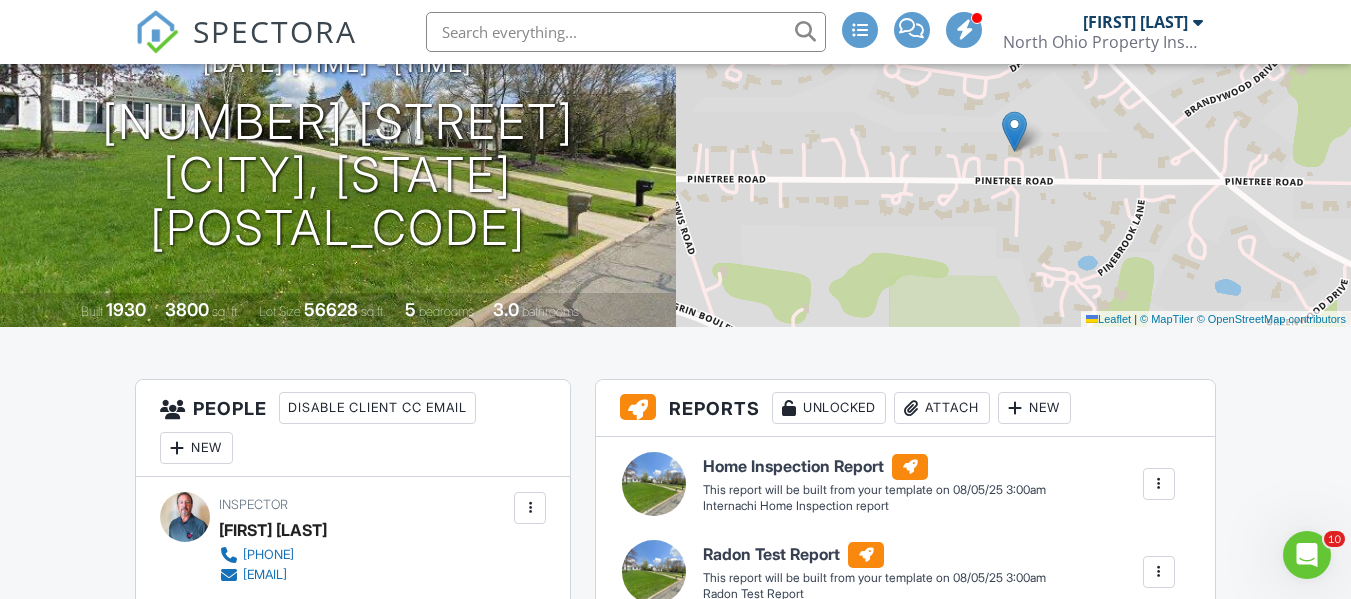 scroll, scrollTop: 0, scrollLeft: 0, axis: both 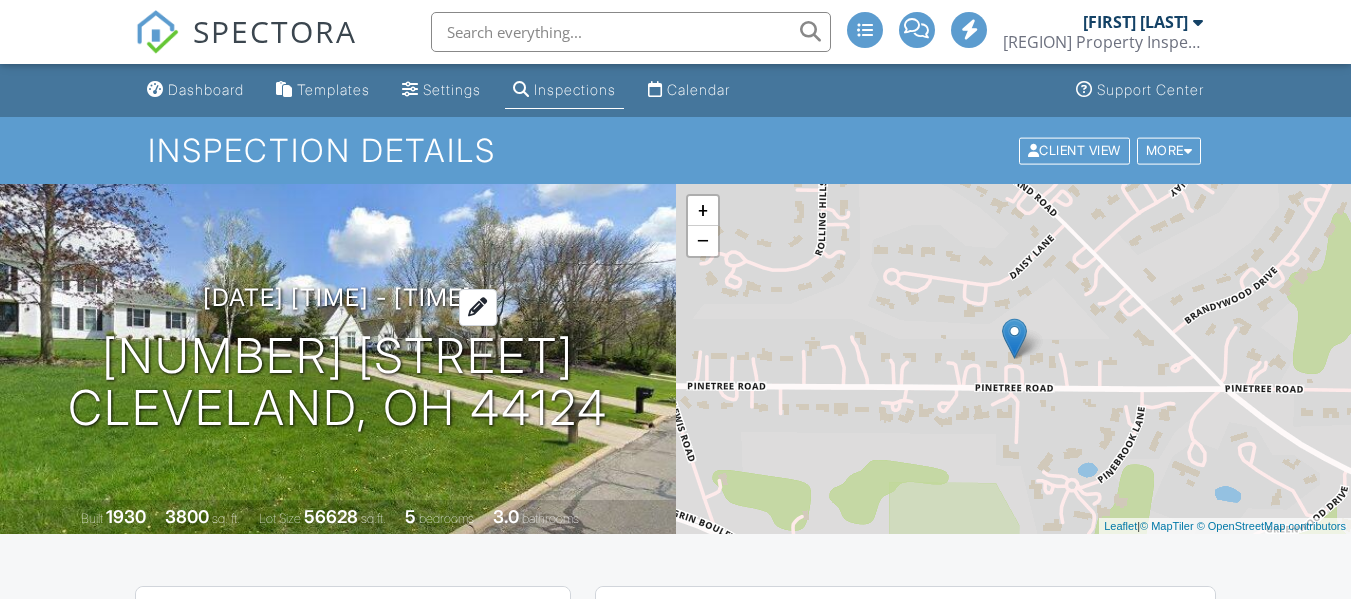 click at bounding box center [478, 307] 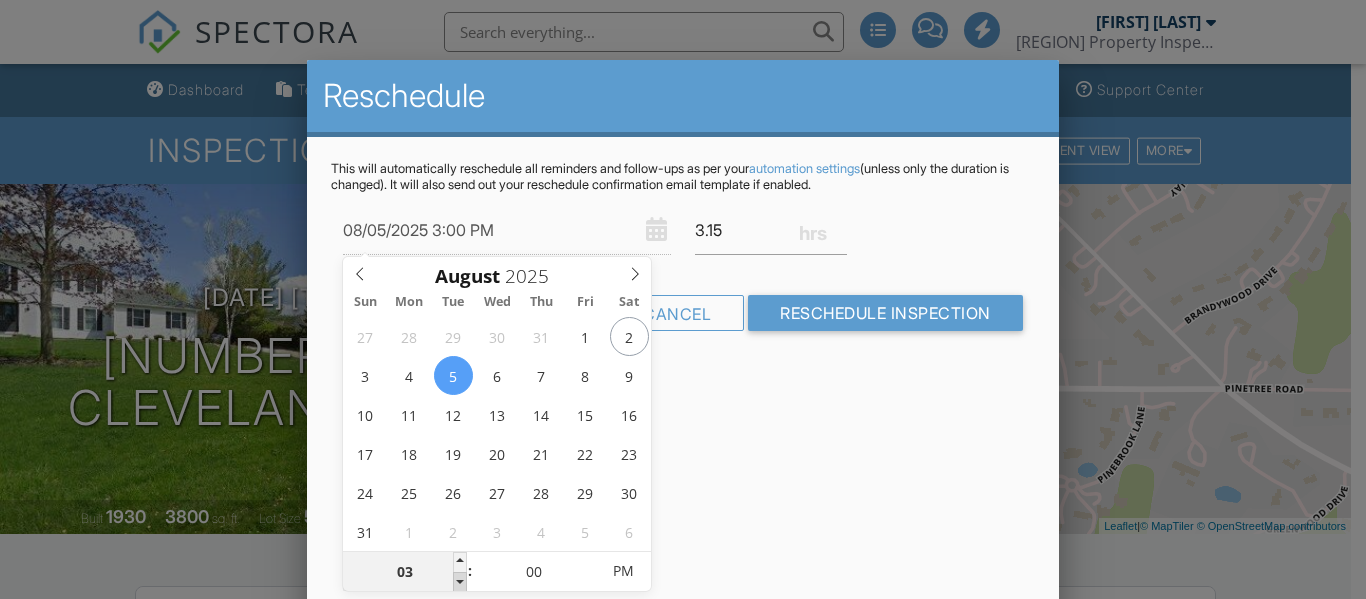 click at bounding box center [460, 582] 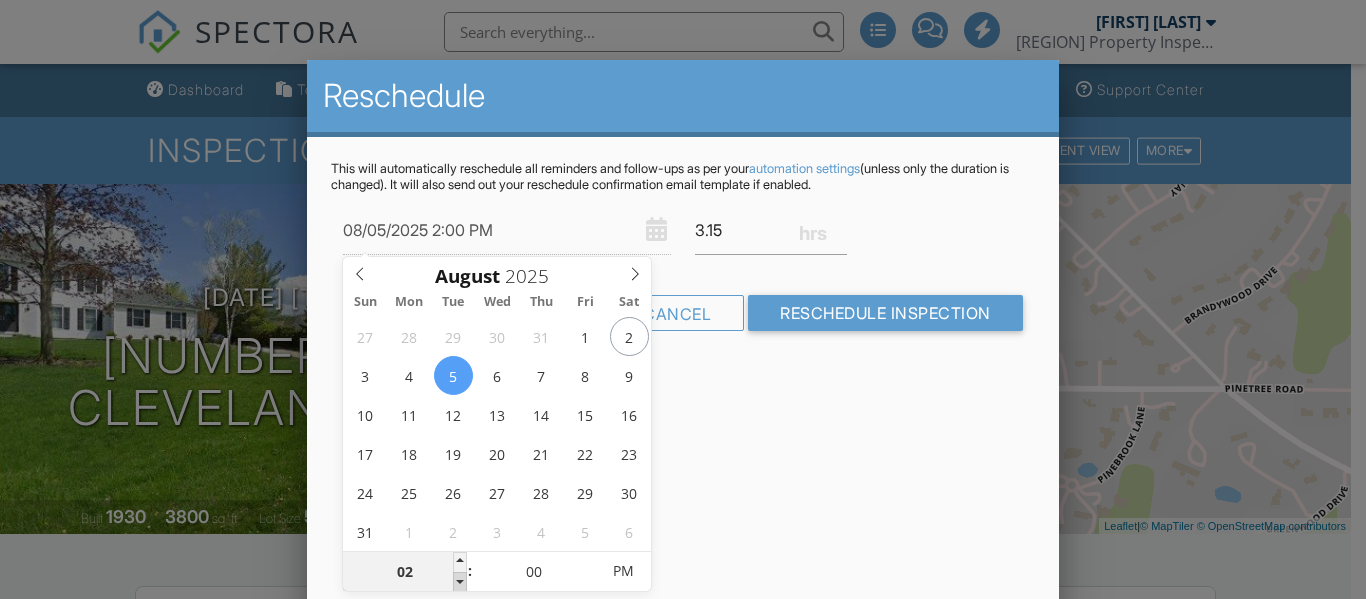 type on "08/05/2025 1:00 PM" 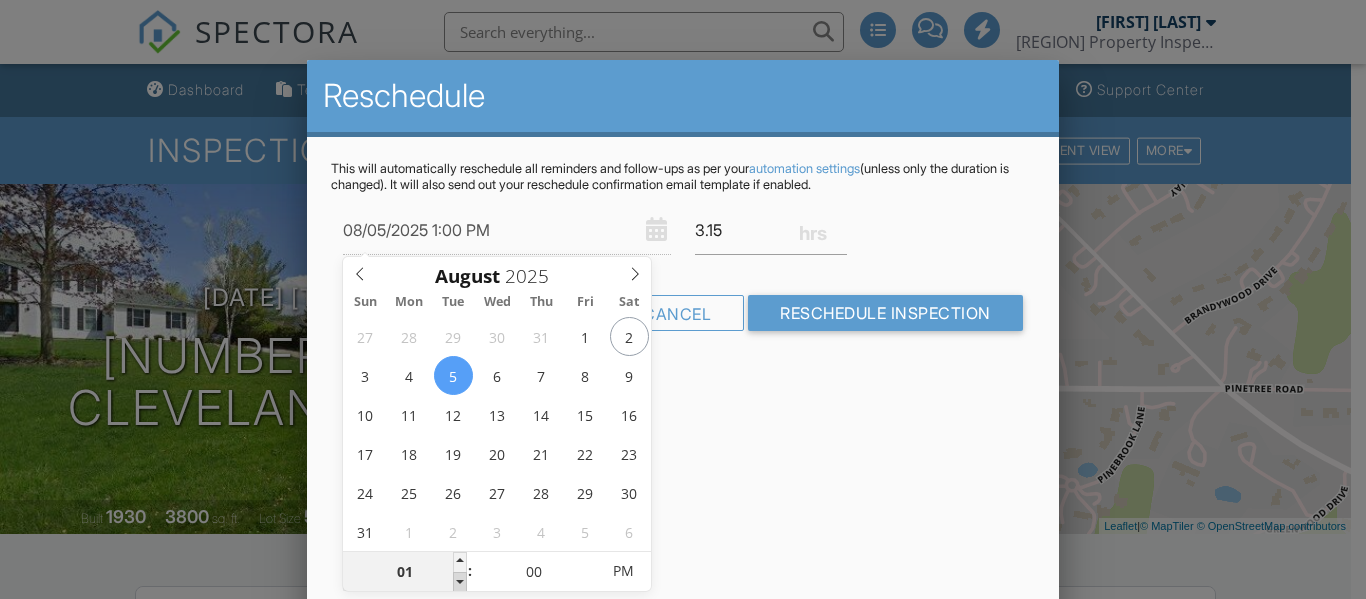 click at bounding box center (460, 582) 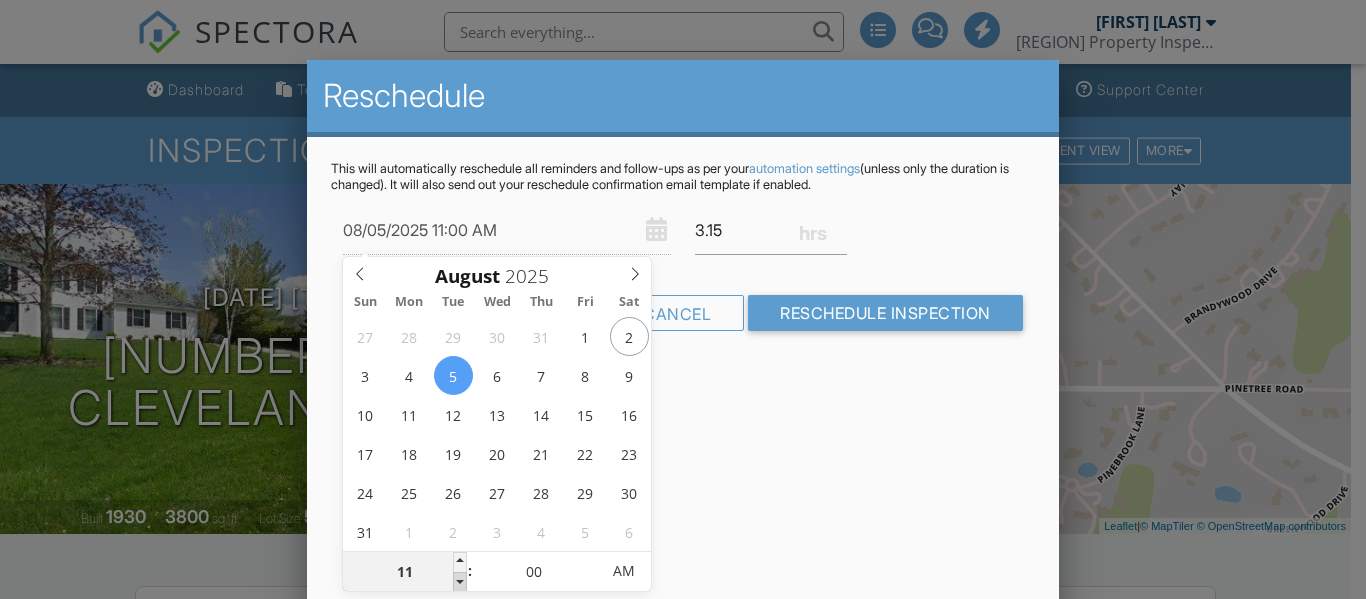 type on "08/05/2025 10:00 AM" 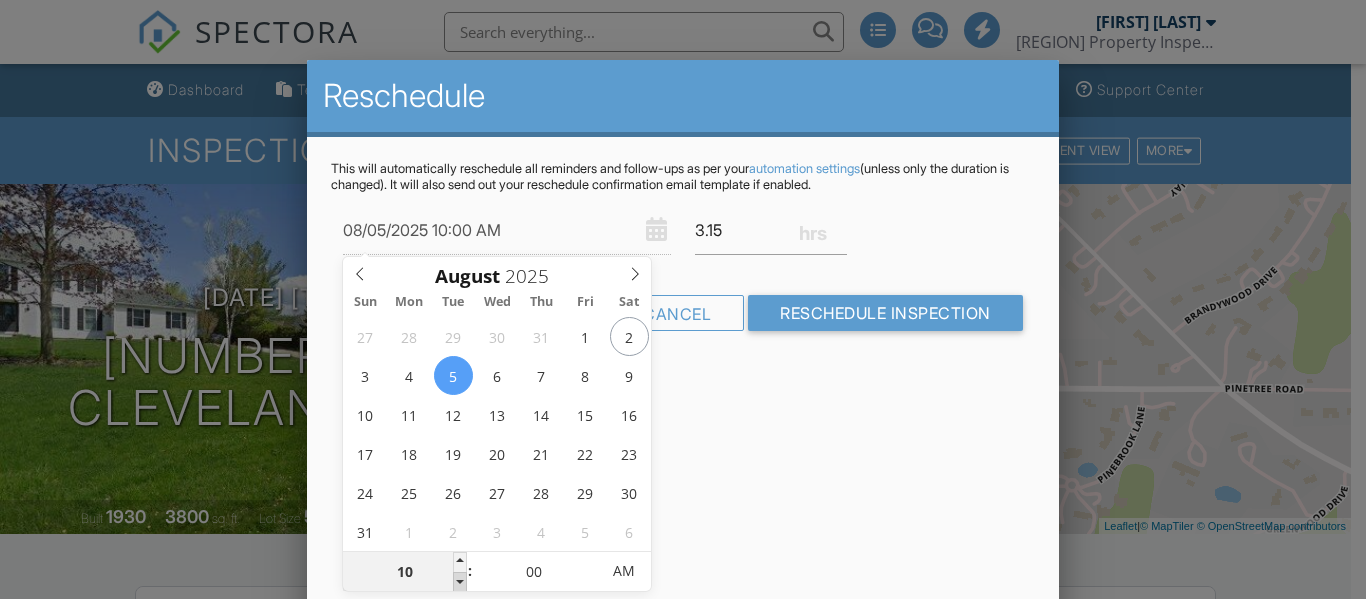 click at bounding box center (460, 582) 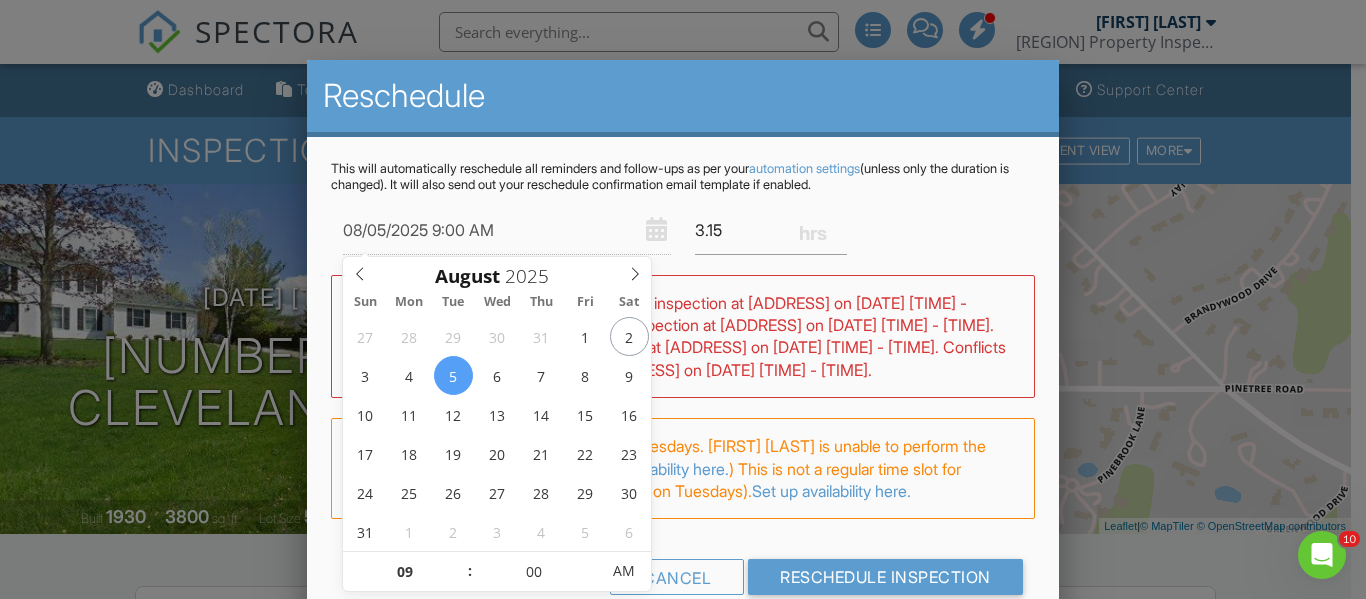 scroll, scrollTop: 0, scrollLeft: 0, axis: both 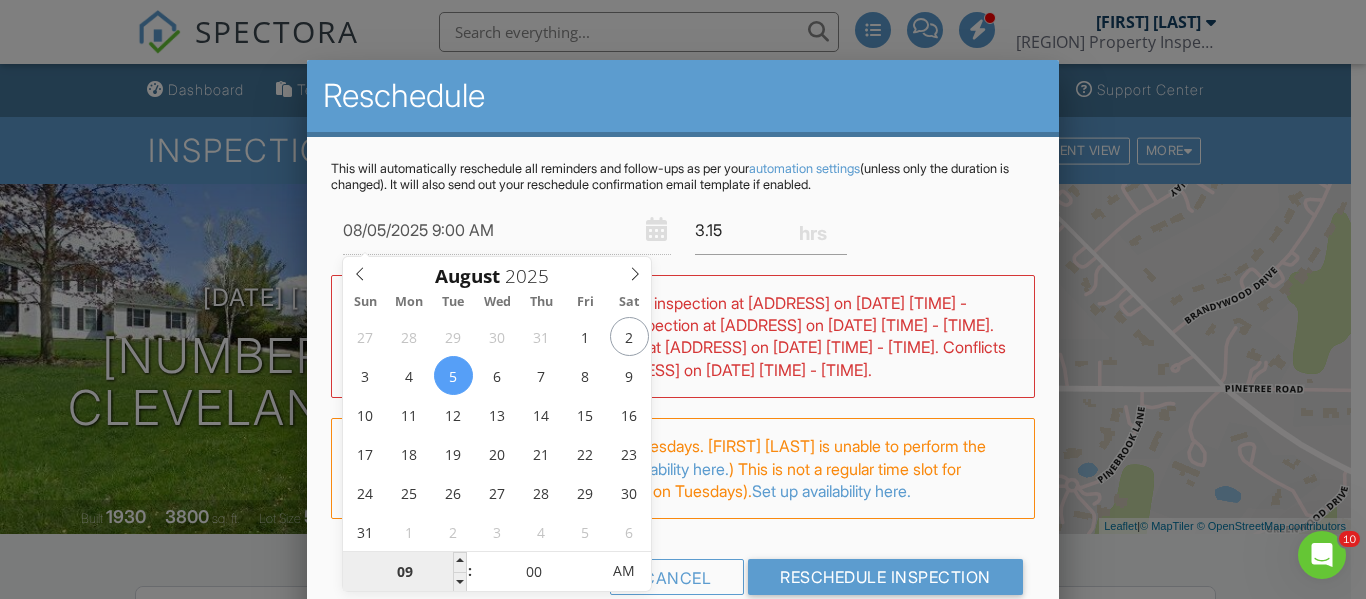click on "09" at bounding box center (404, 572) 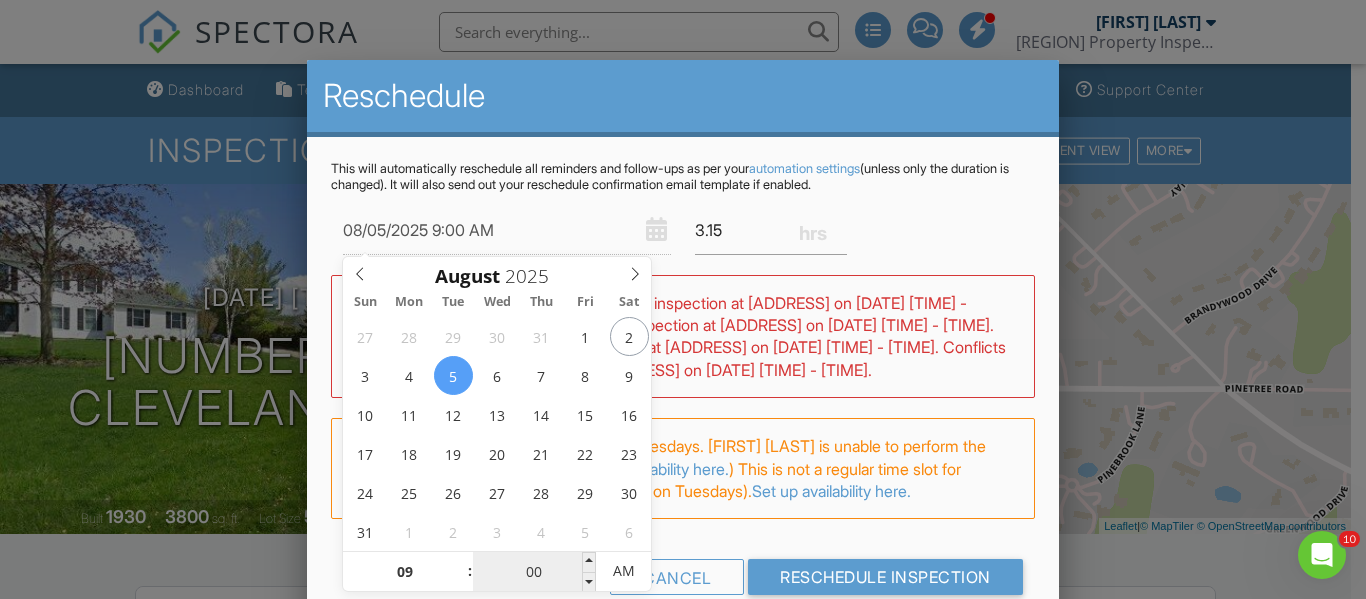 click on "00" at bounding box center [534, 572] 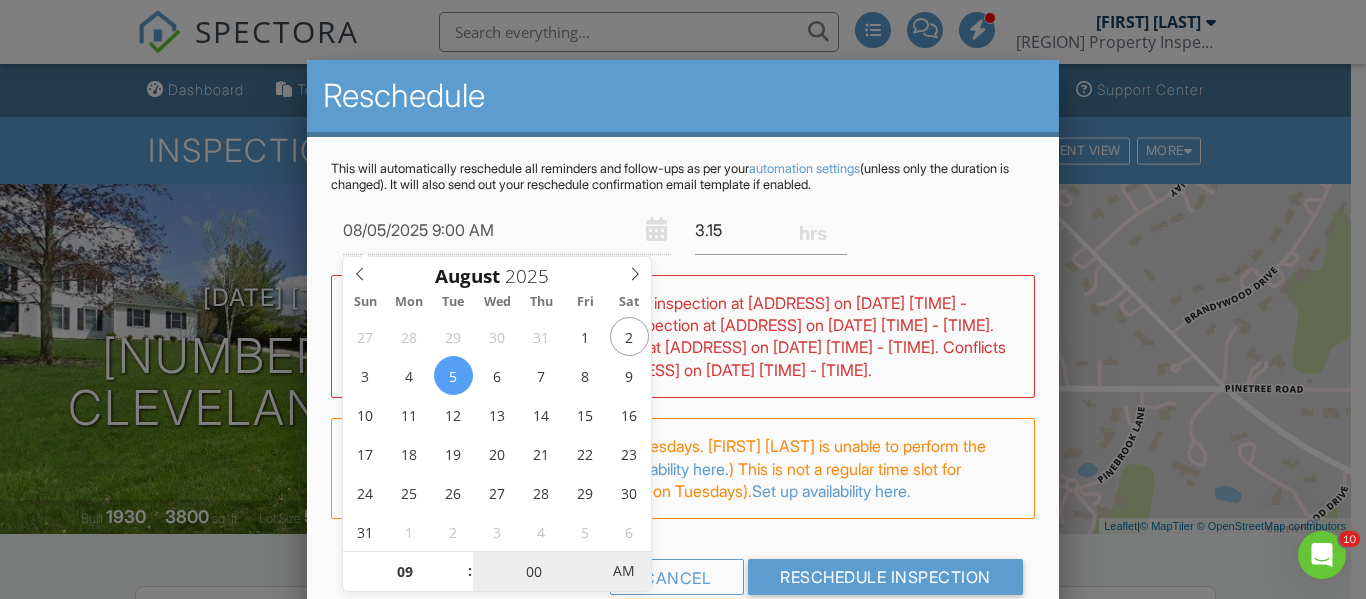 type on "08/05/2025 9:00 PM" 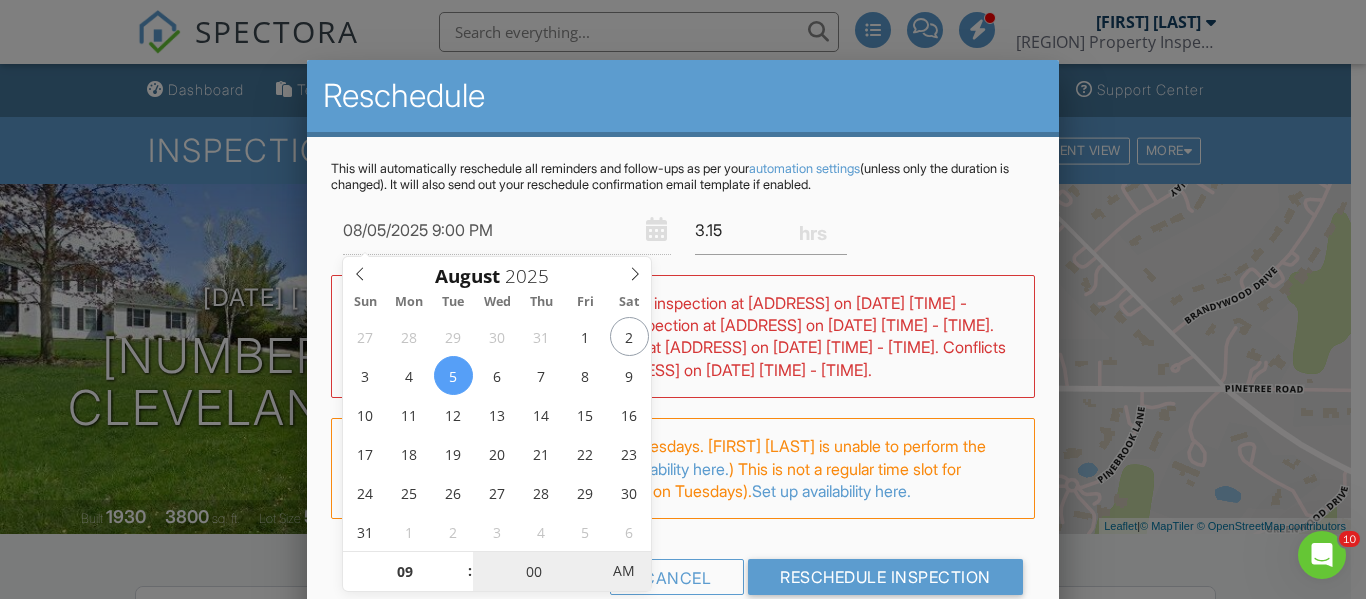 click on "AM" at bounding box center [623, 571] 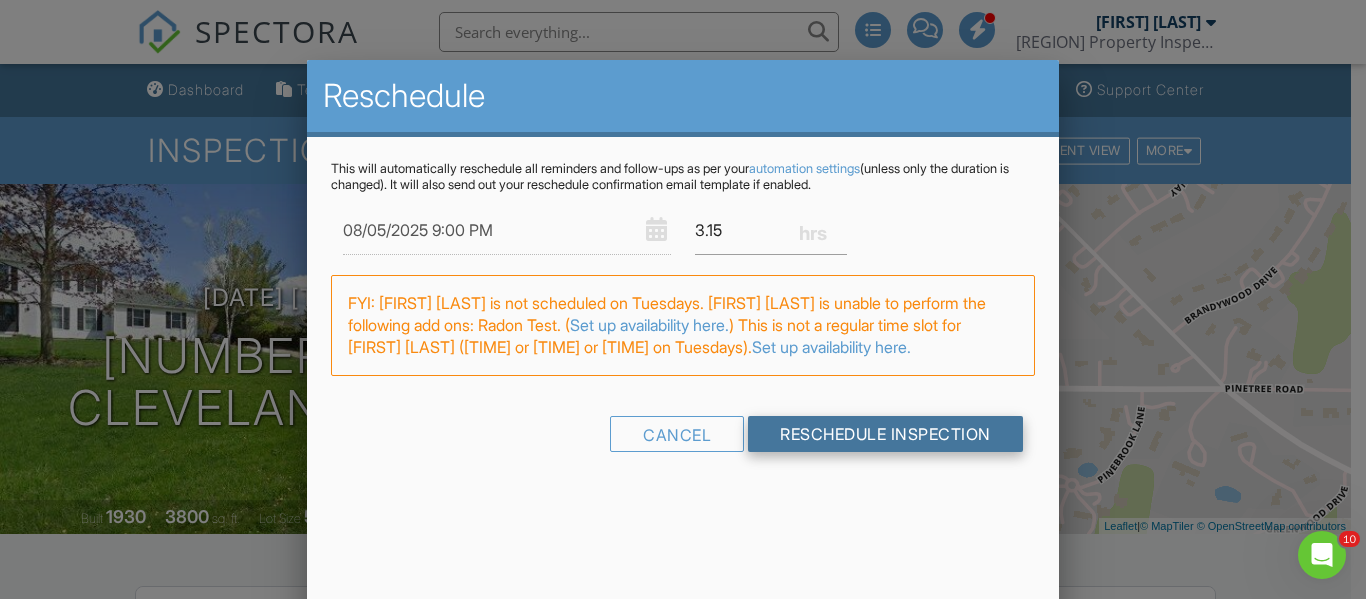click on "Reschedule Inspection" at bounding box center (885, 434) 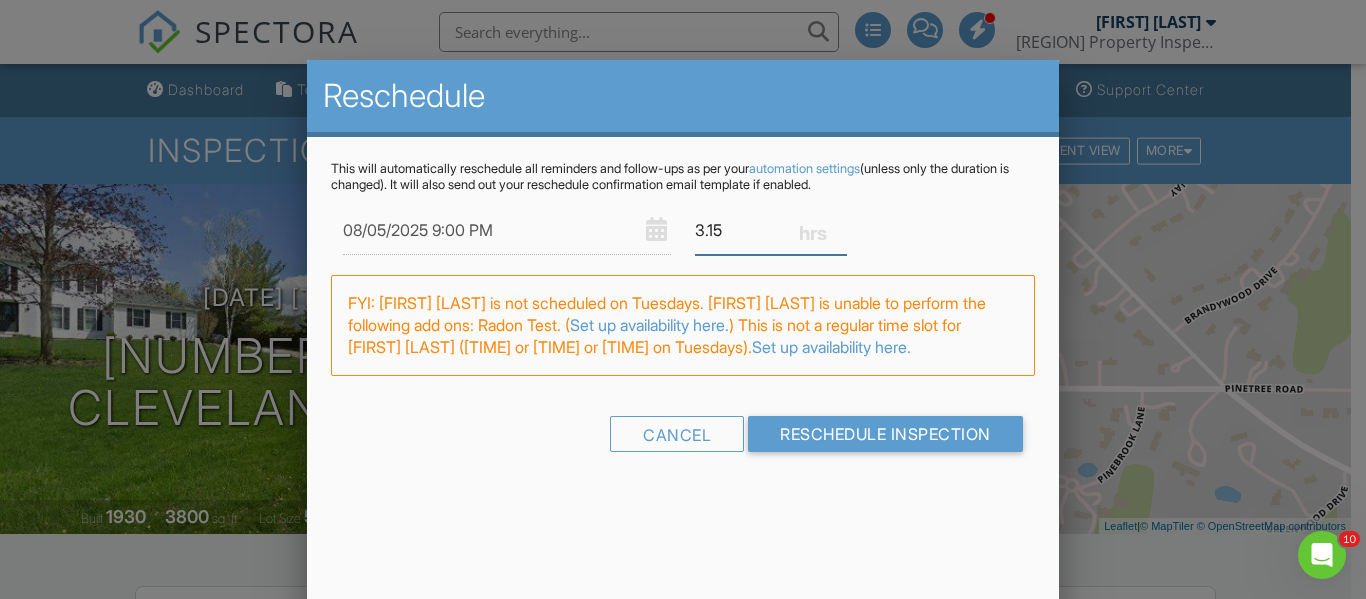 click on "3.15" at bounding box center [771, 230] 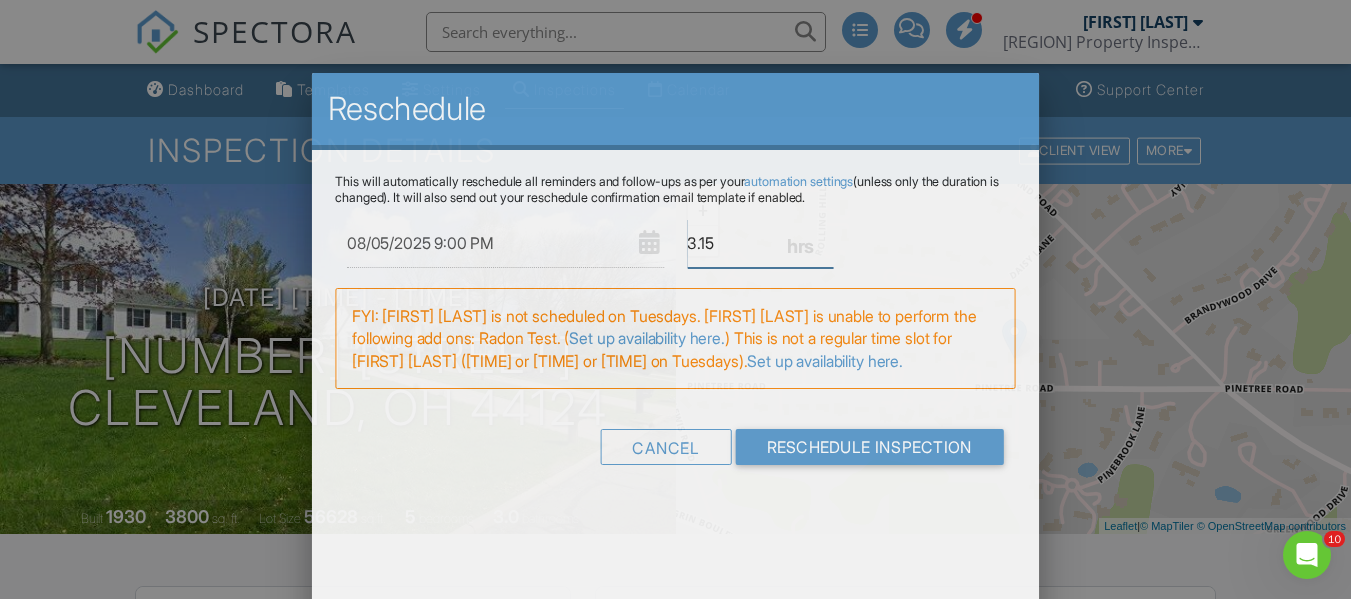 click on "Reschedule Inspection" at bounding box center (869, 447) 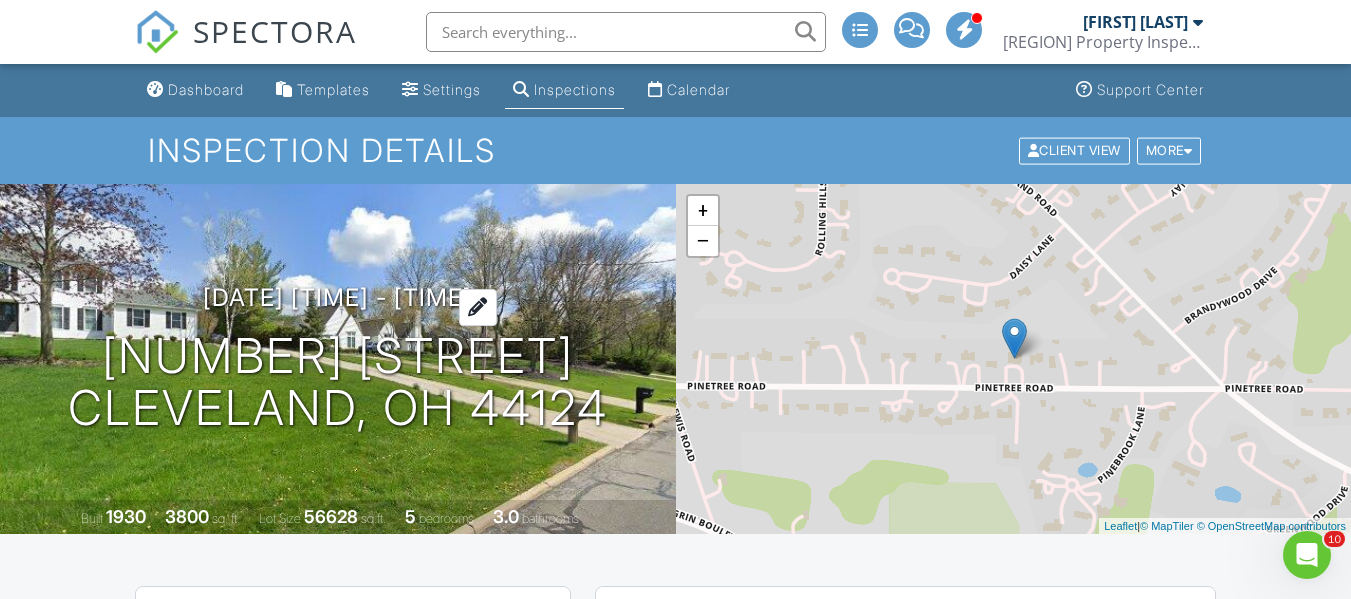 click on "08/05/2025  3:00 pm
- 6:09 pm" at bounding box center [337, 297] 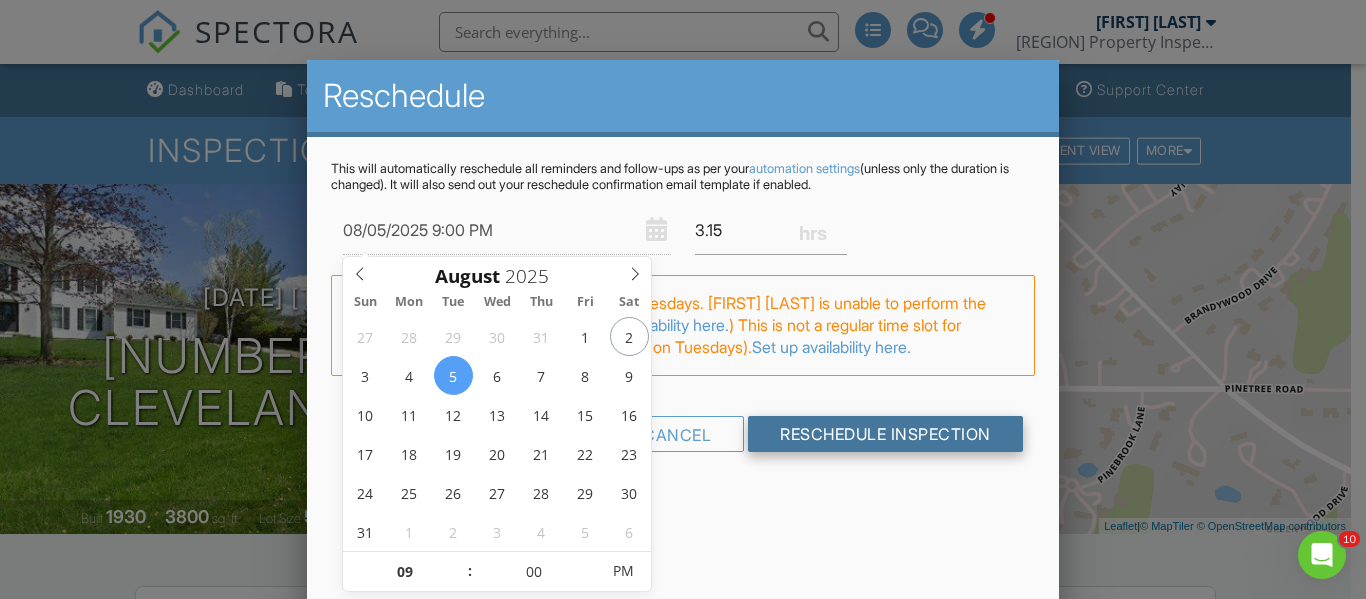 click on "Reschedule Inspection" at bounding box center (885, 434) 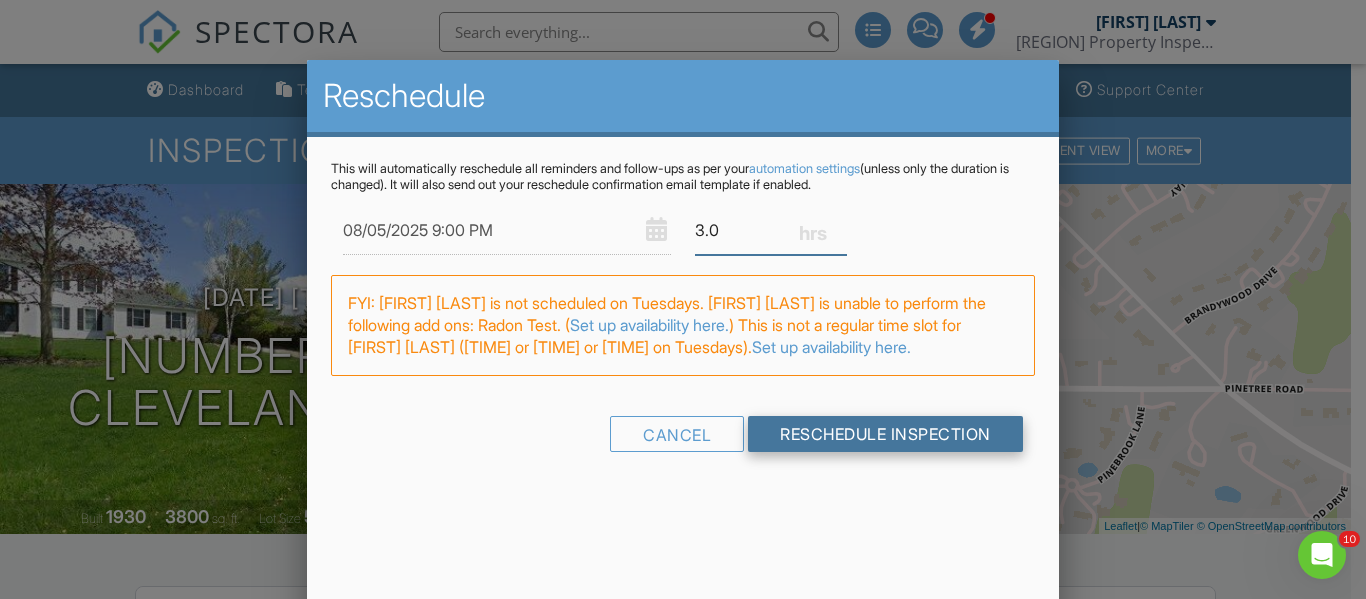 type on "3.0" 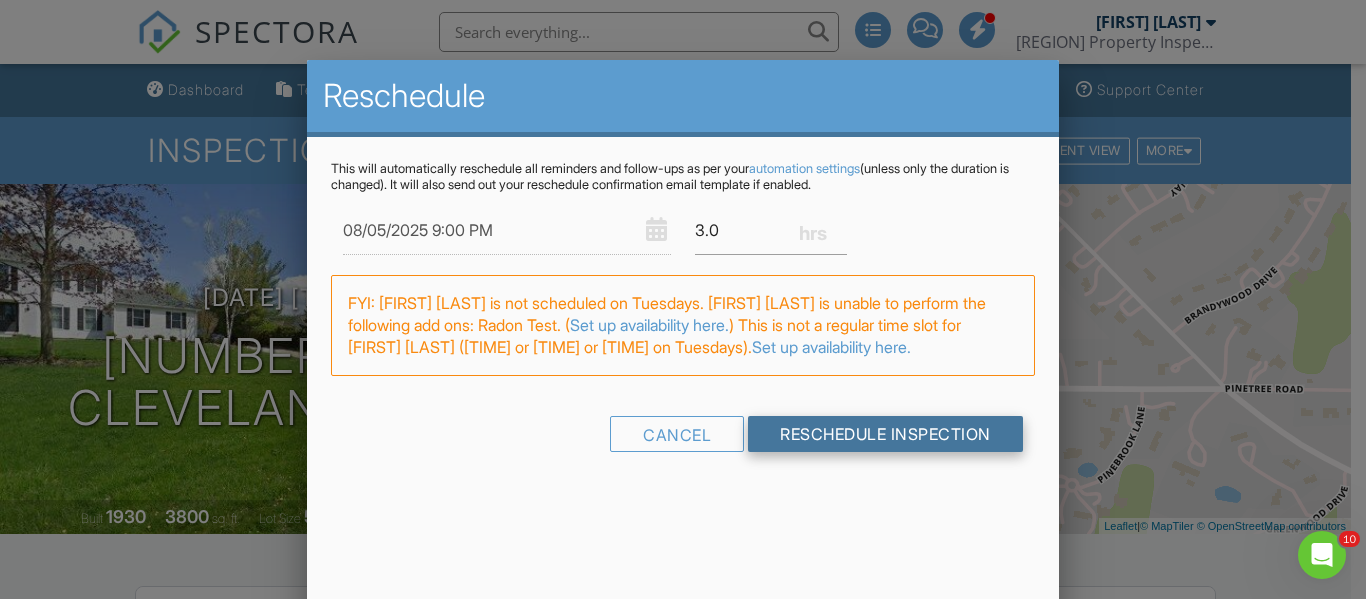 click on "Cancel
Reschedule Inspection" at bounding box center [682, 441] 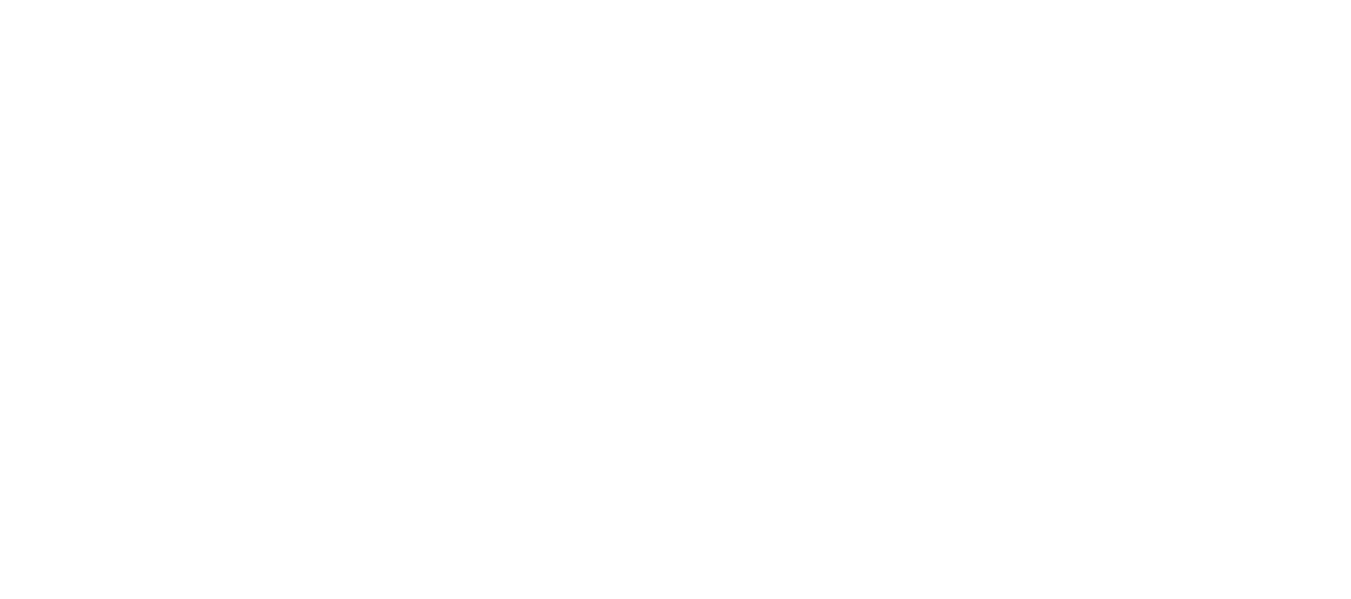 scroll, scrollTop: 0, scrollLeft: 0, axis: both 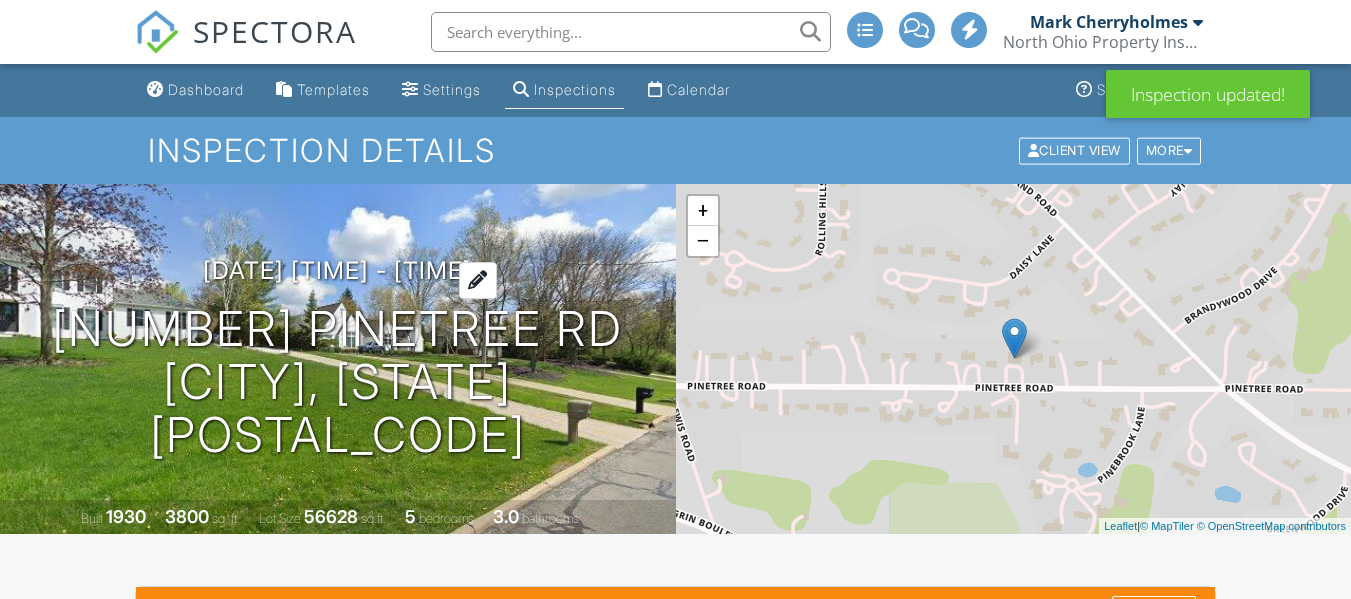 click on "08/05/2025  9:00 pm
- 12:00 am" at bounding box center [337, 270] 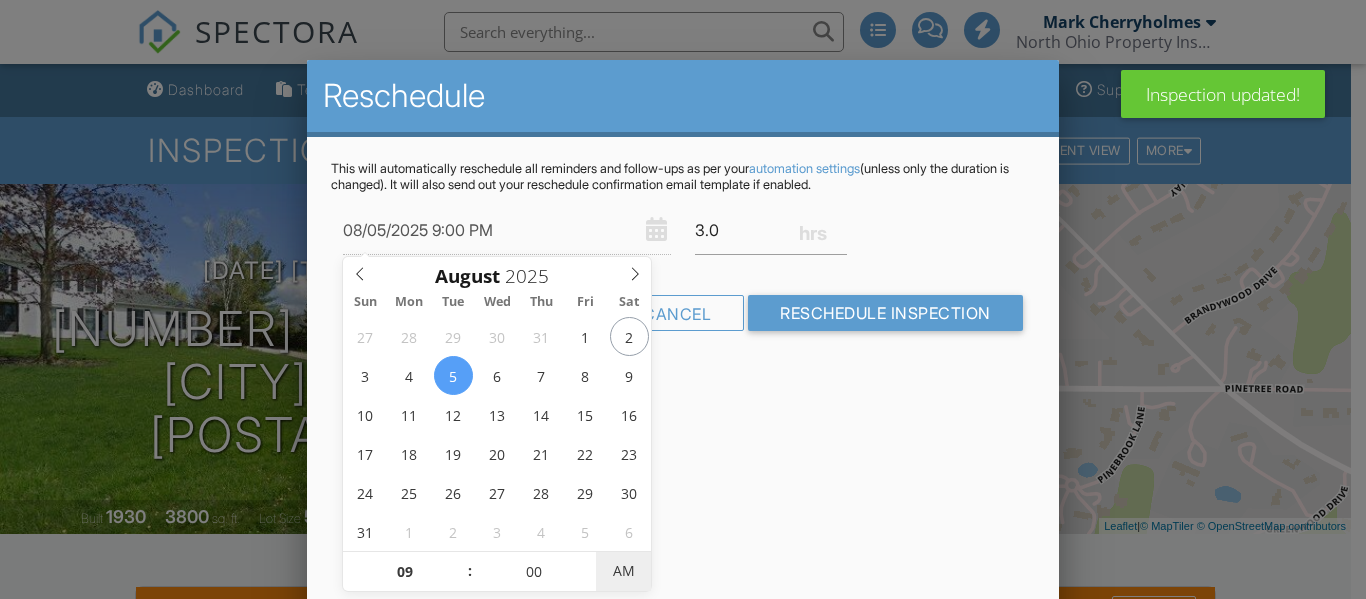 click on "AM" at bounding box center [623, 571] 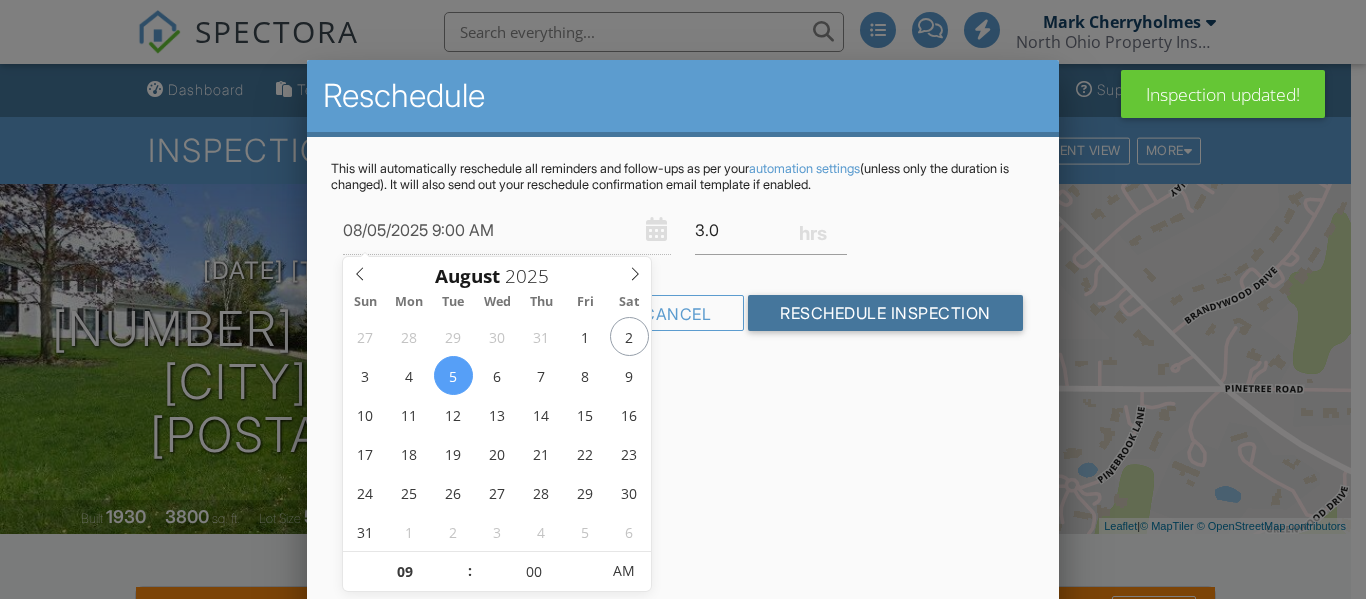 click on "Reschedule Inspection" at bounding box center [885, 313] 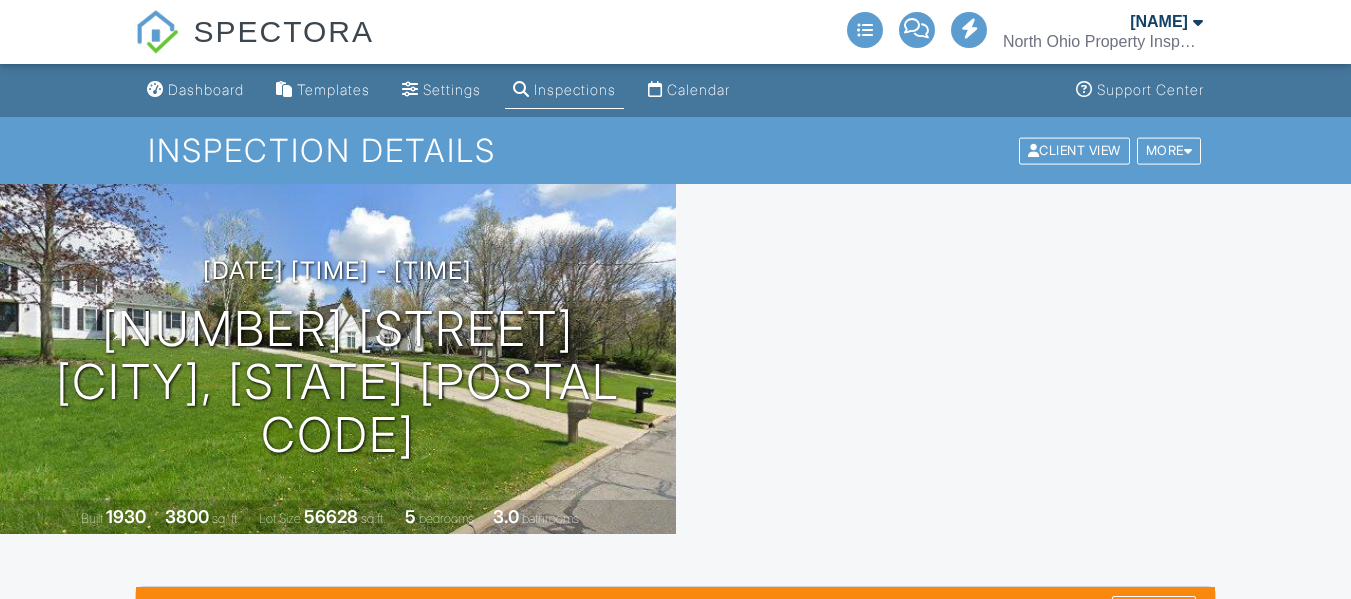scroll, scrollTop: 0, scrollLeft: 0, axis: both 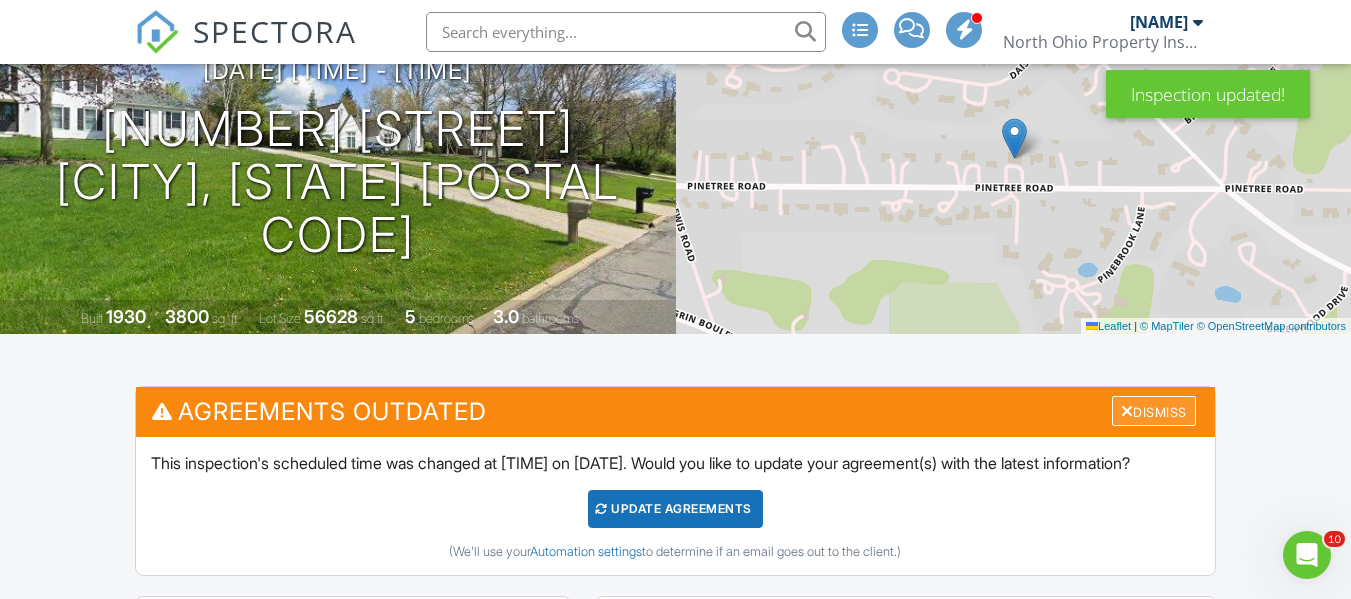 click on "Dismiss" at bounding box center [1154, 411] 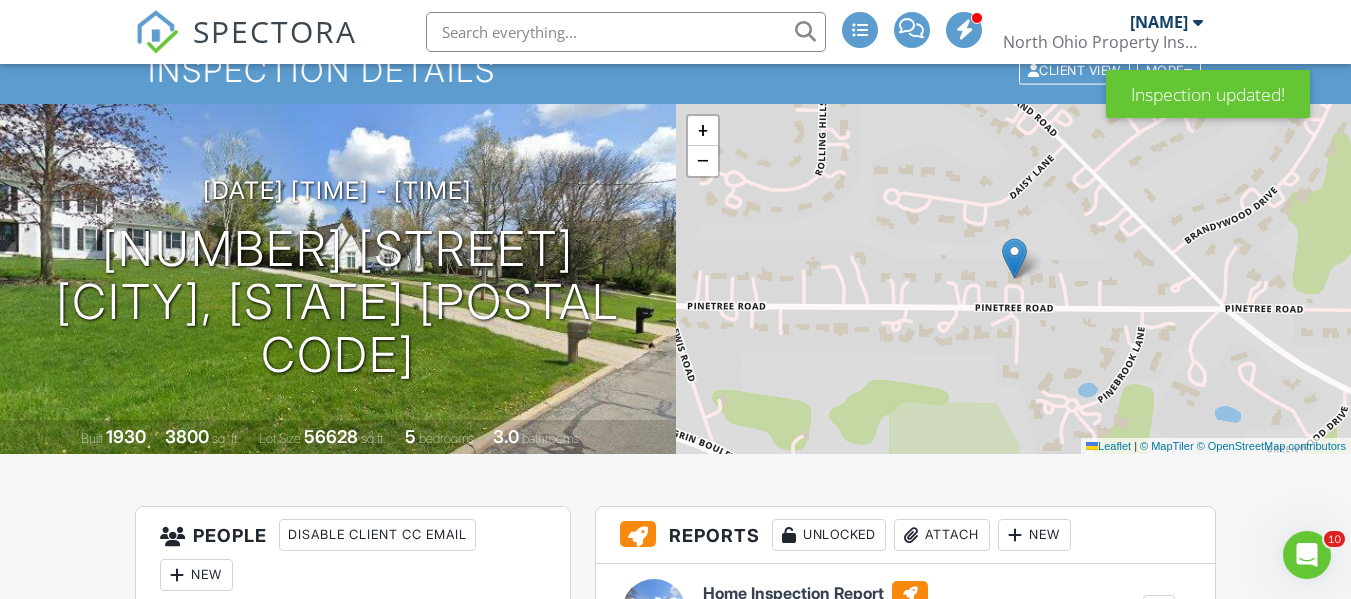 scroll, scrollTop: 0, scrollLeft: 0, axis: both 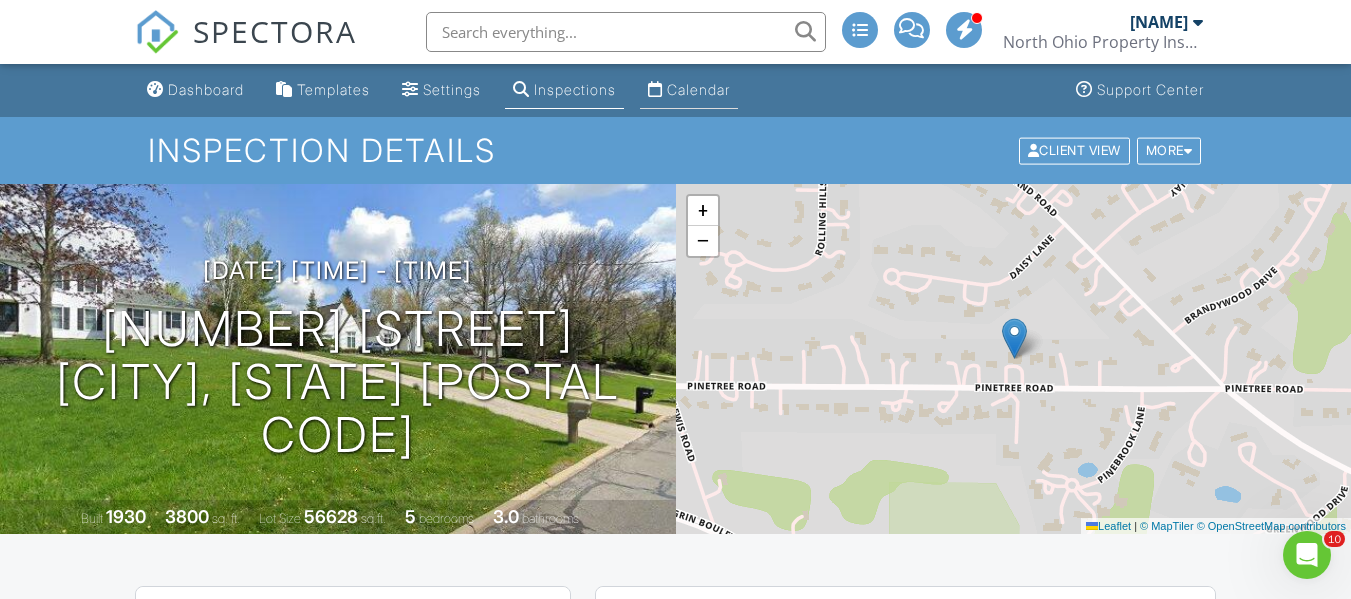 click on "Calendar" at bounding box center (698, 89) 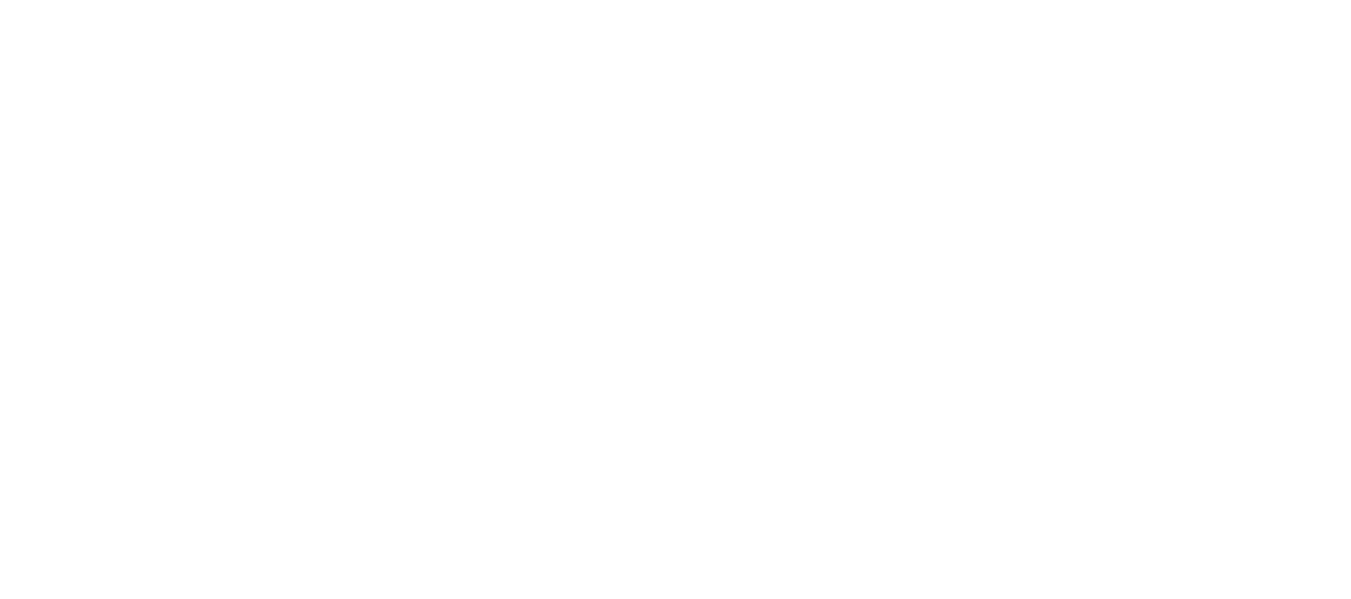 scroll, scrollTop: 0, scrollLeft: 0, axis: both 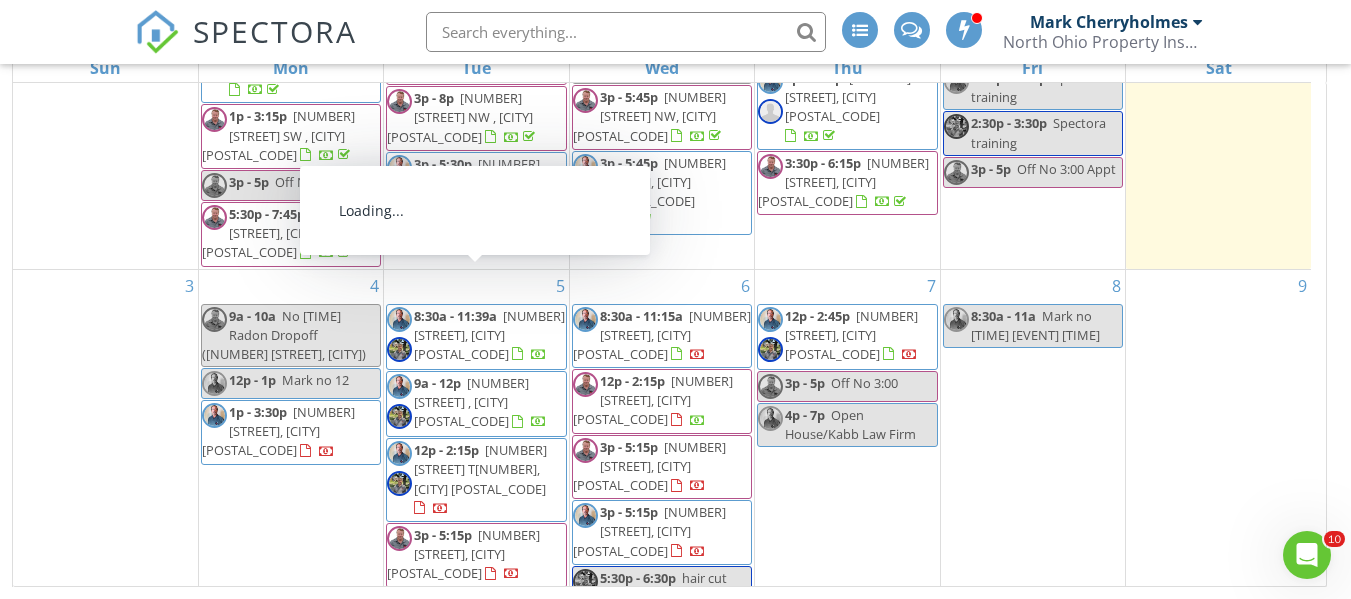 click on "109 Bridgeport Way, Mayfield Heights 44124" at bounding box center [489, 335] 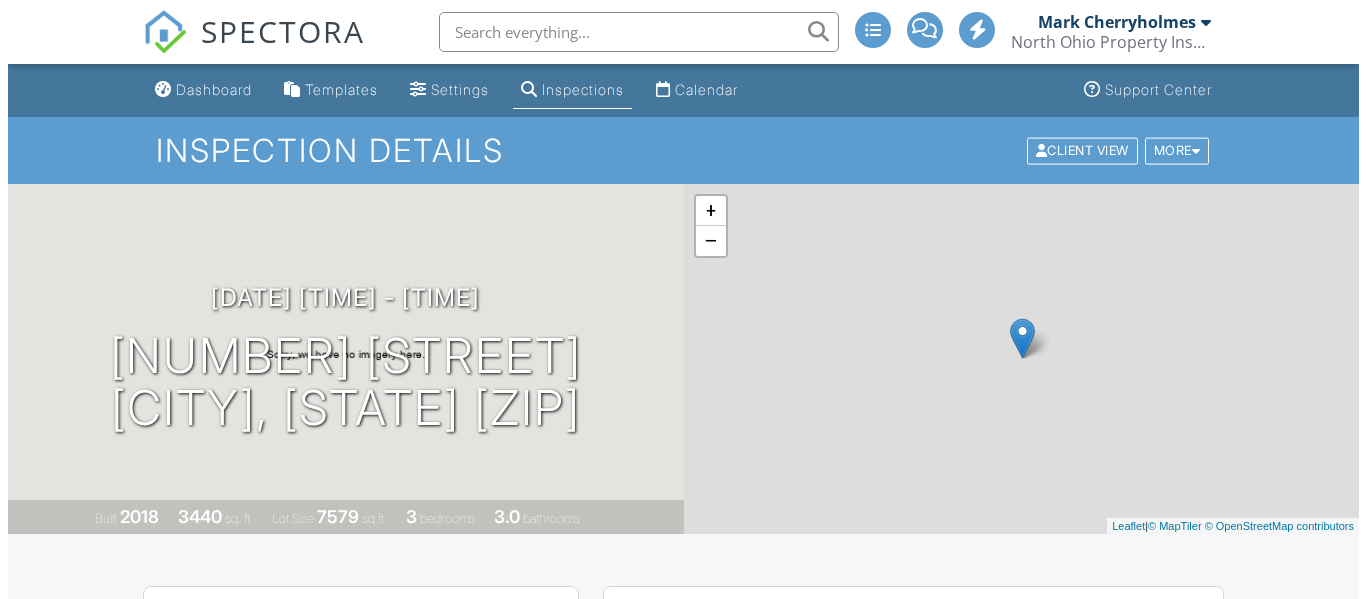 scroll, scrollTop: 0, scrollLeft: 0, axis: both 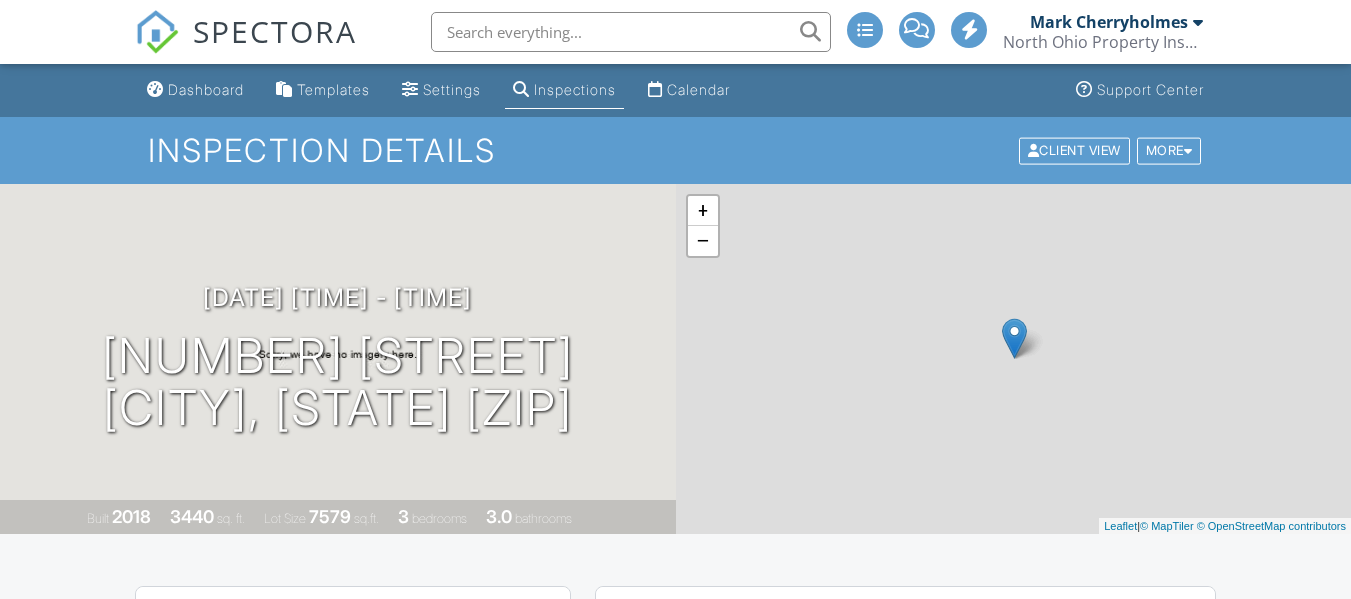 click at bounding box center (0, 0) 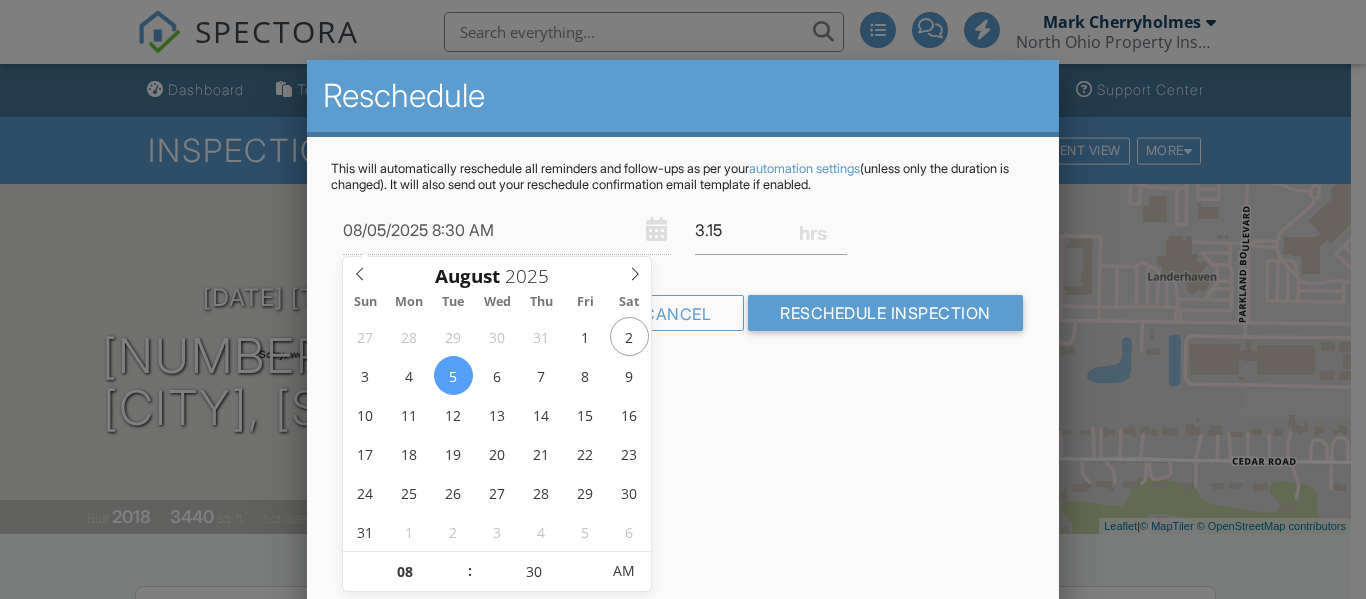 scroll, scrollTop: 0, scrollLeft: 0, axis: both 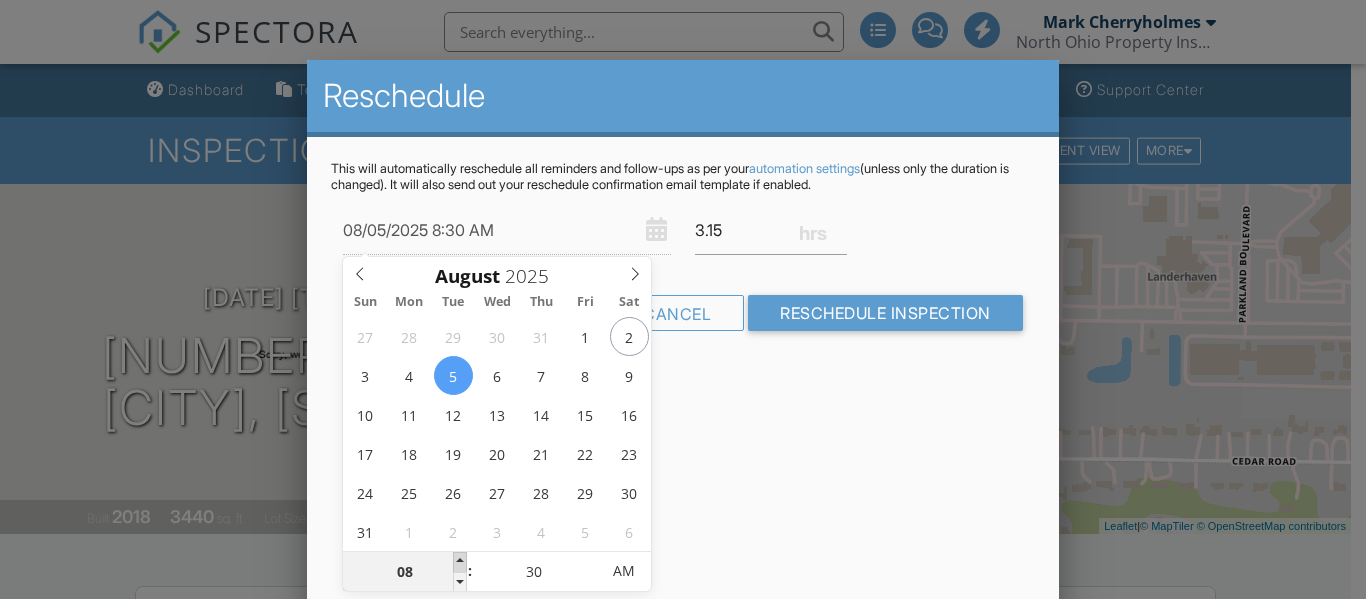 click at bounding box center (460, 562) 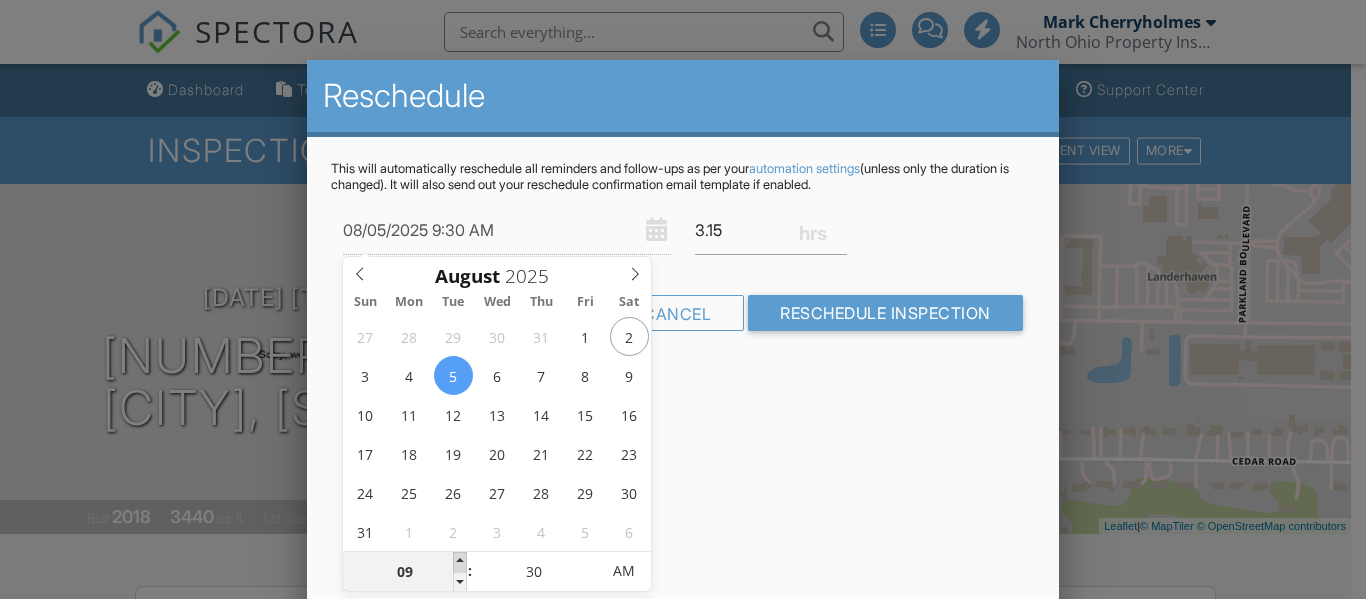 click at bounding box center (460, 562) 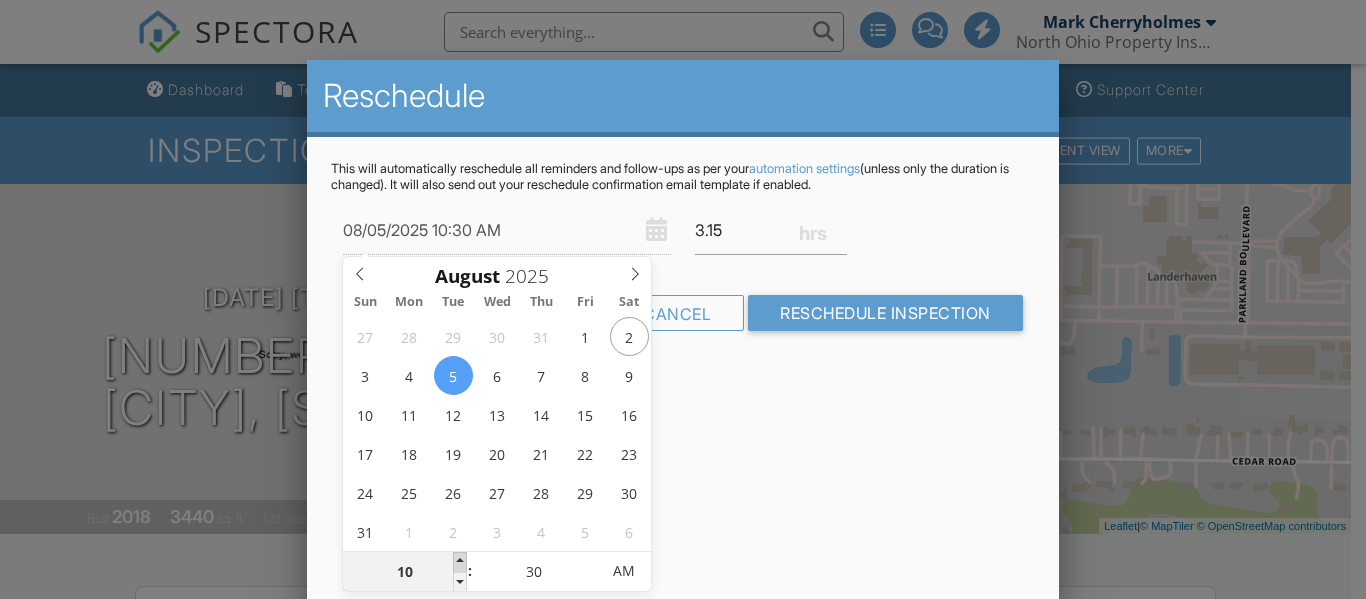 type on "08/05/2025 11:30 AM" 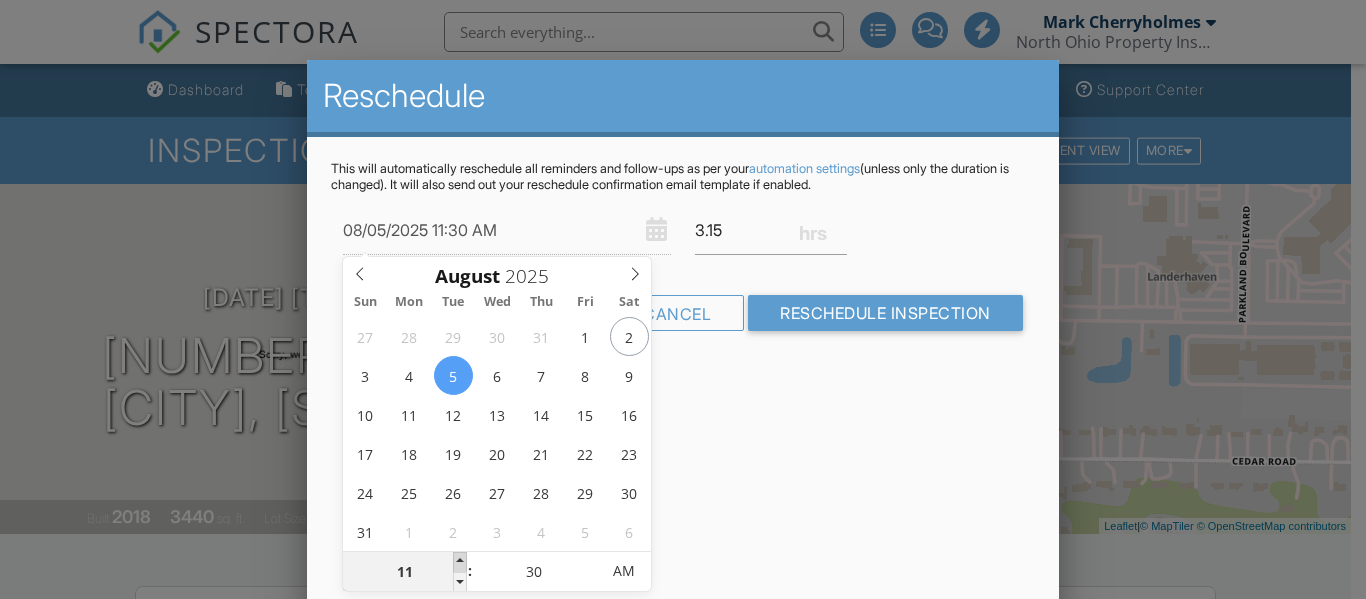 click at bounding box center [460, 562] 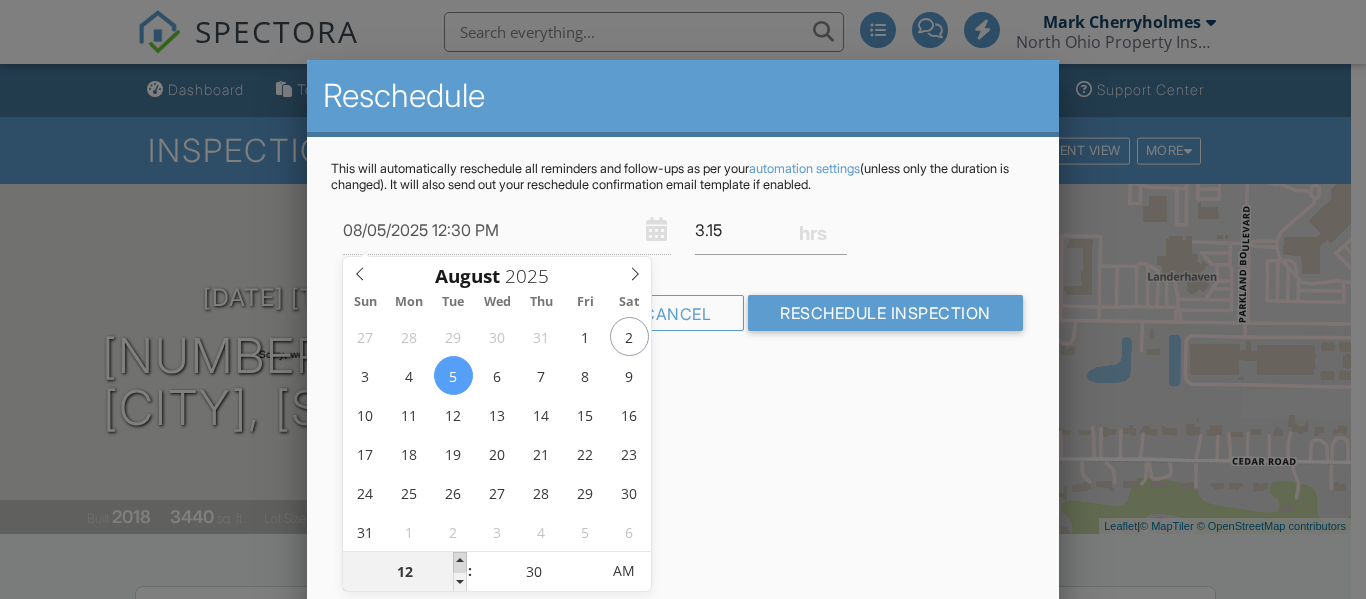 click at bounding box center [460, 562] 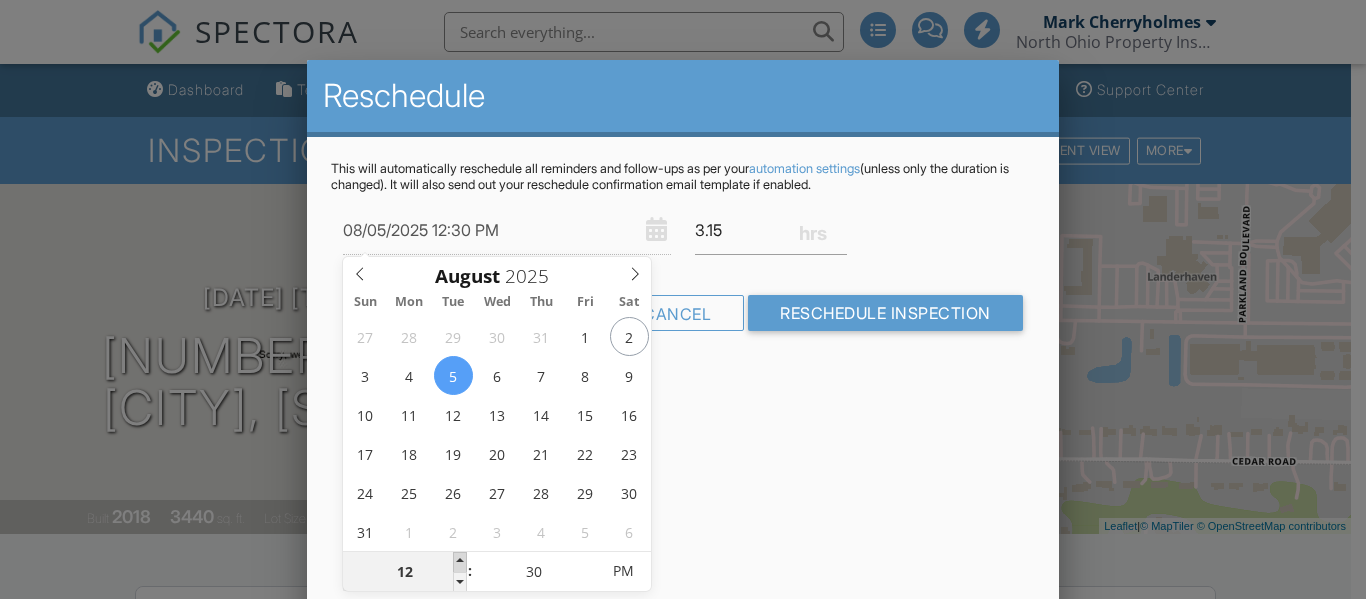 type on "08/05/2025 1:30 PM" 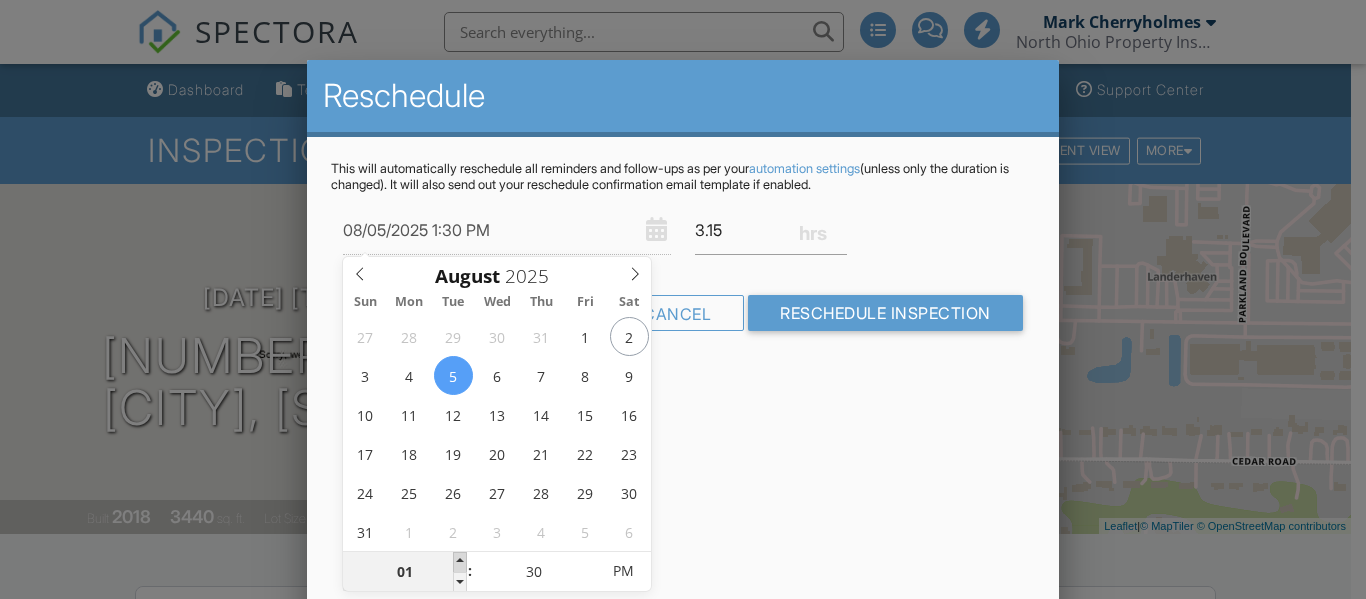 click at bounding box center (460, 562) 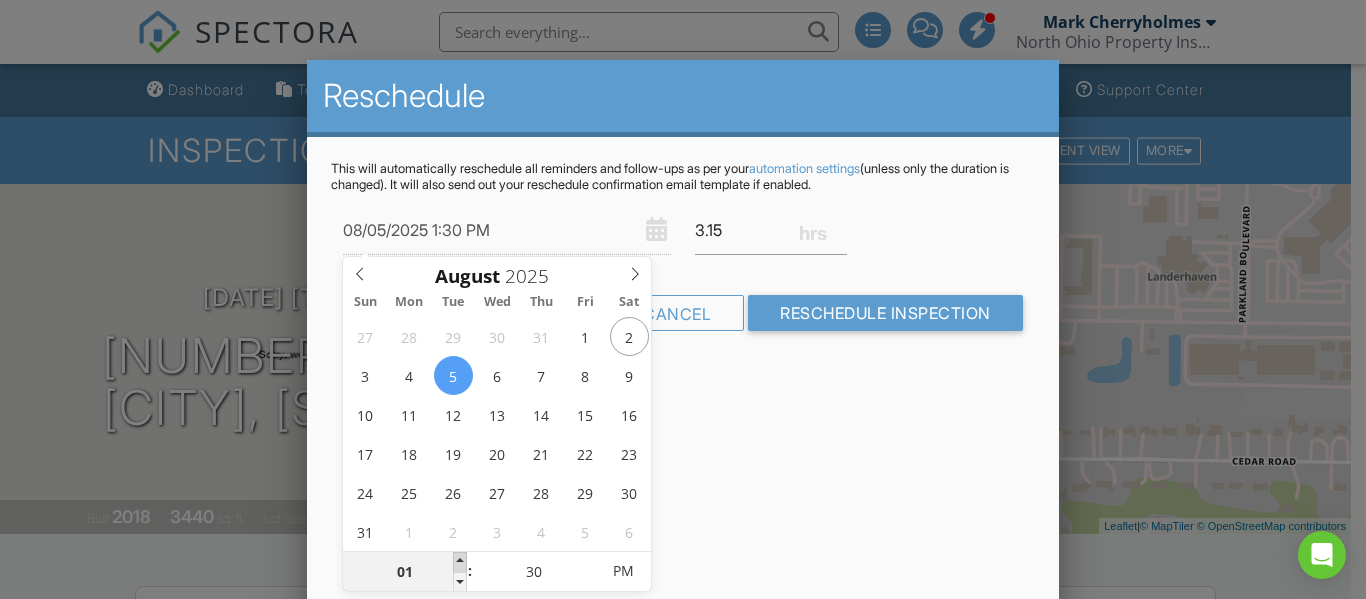 type on "08/05/2025 2:30 PM" 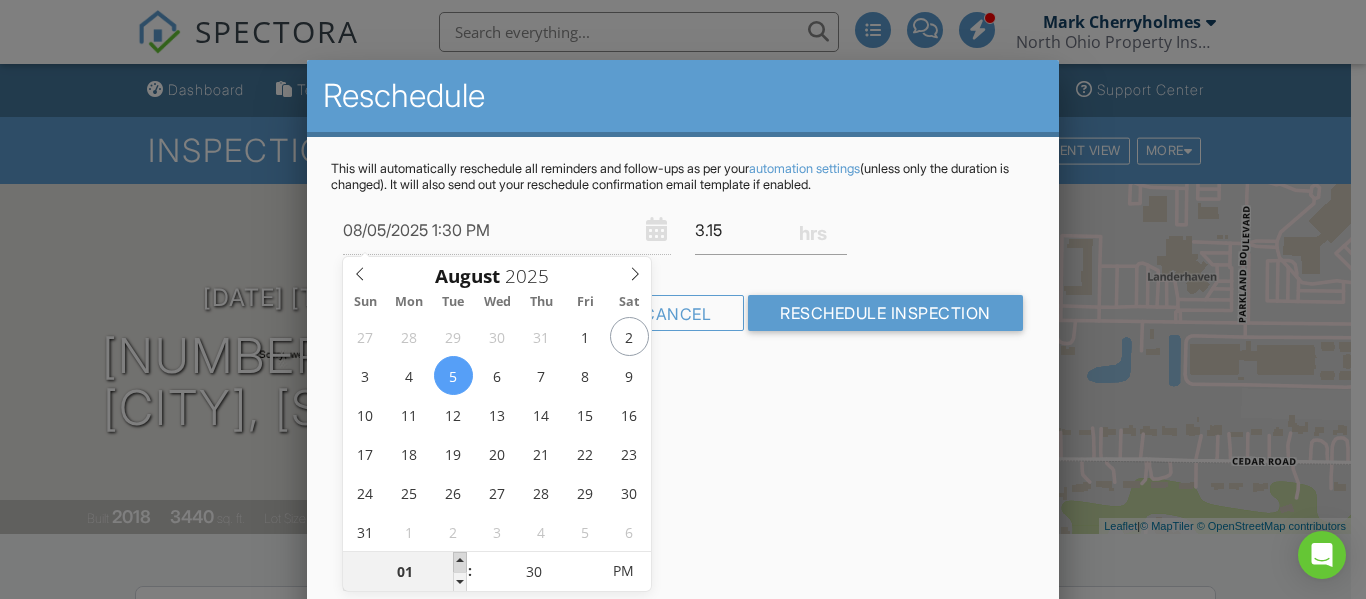type on "02" 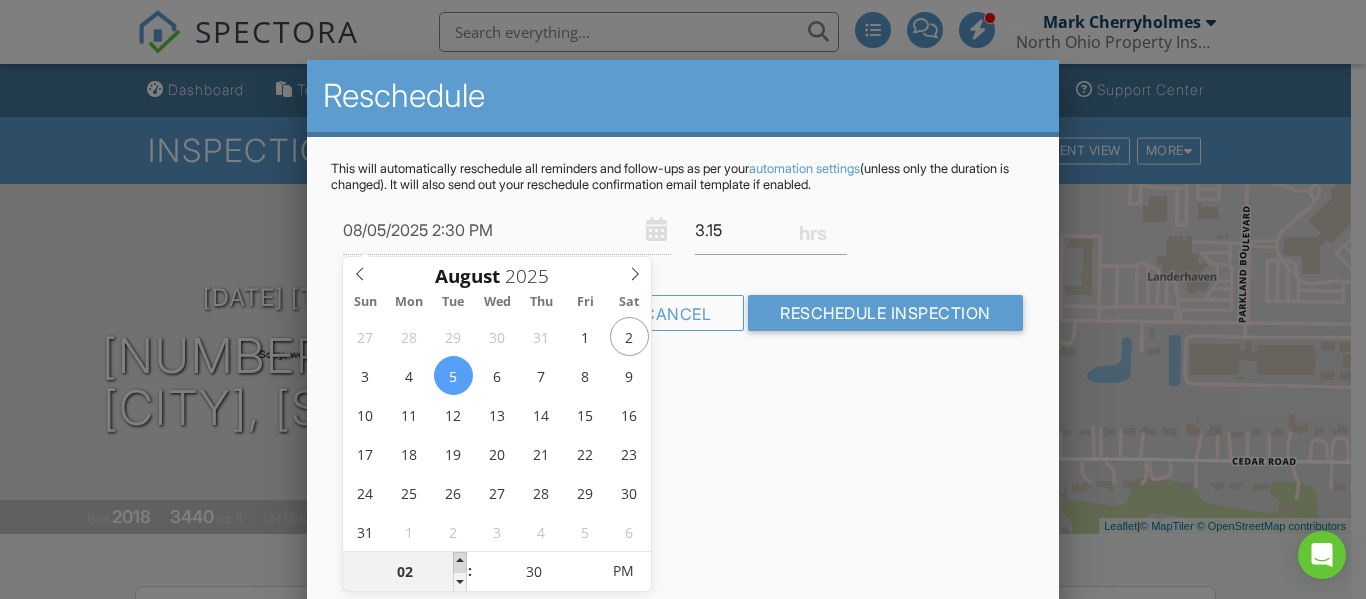 type on "08/05/2025 3:30 PM" 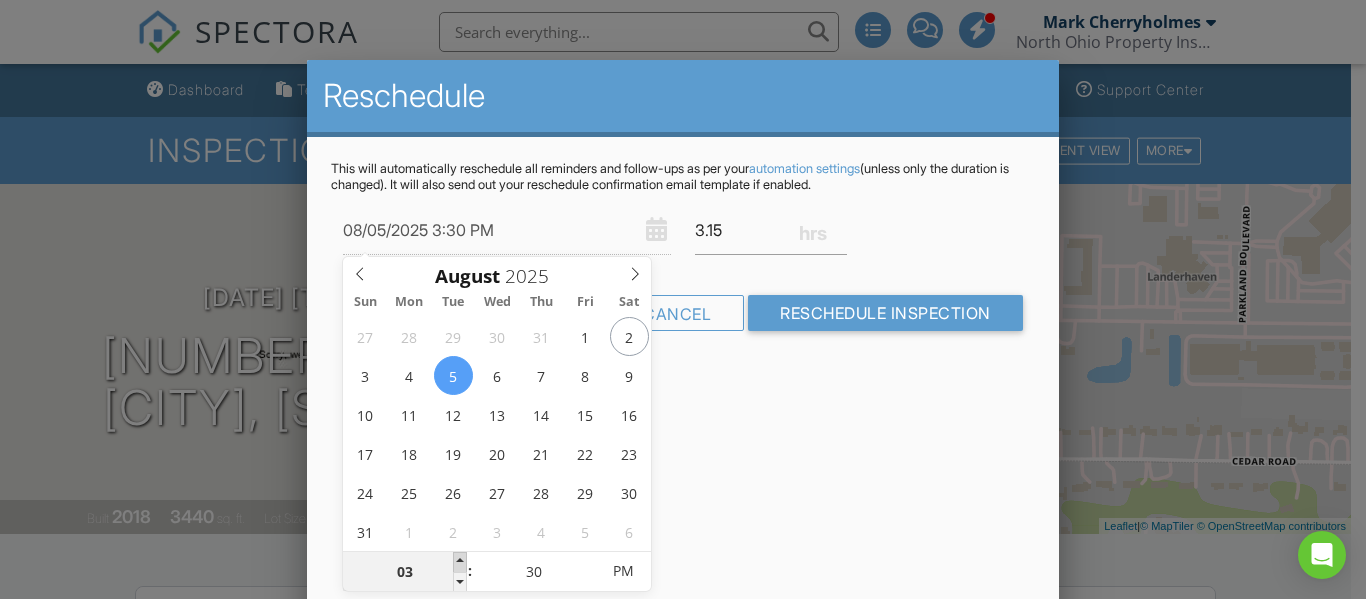 click at bounding box center [460, 562] 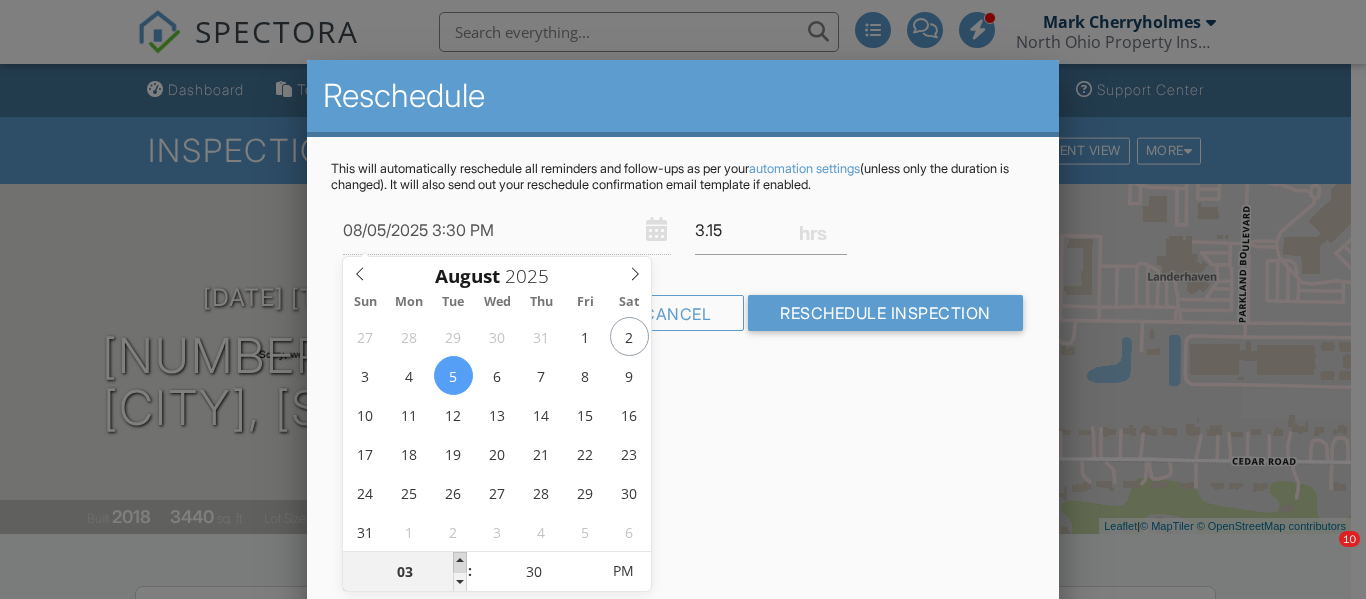click at bounding box center [460, 562] 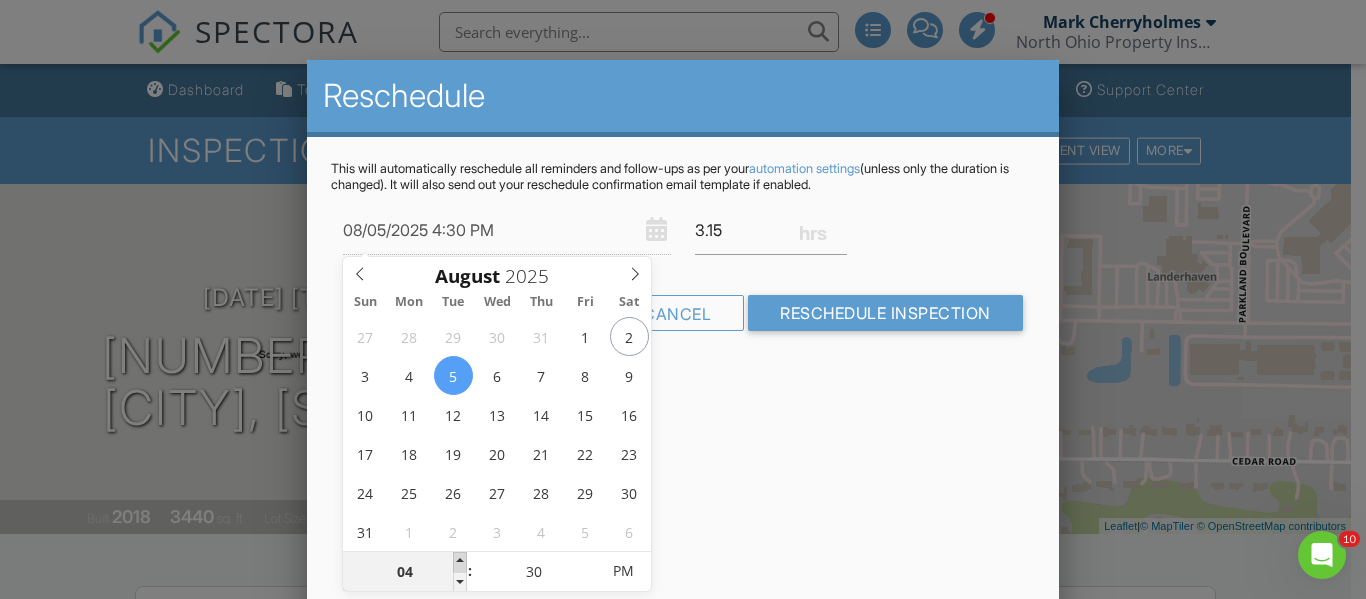 scroll, scrollTop: 0, scrollLeft: 0, axis: both 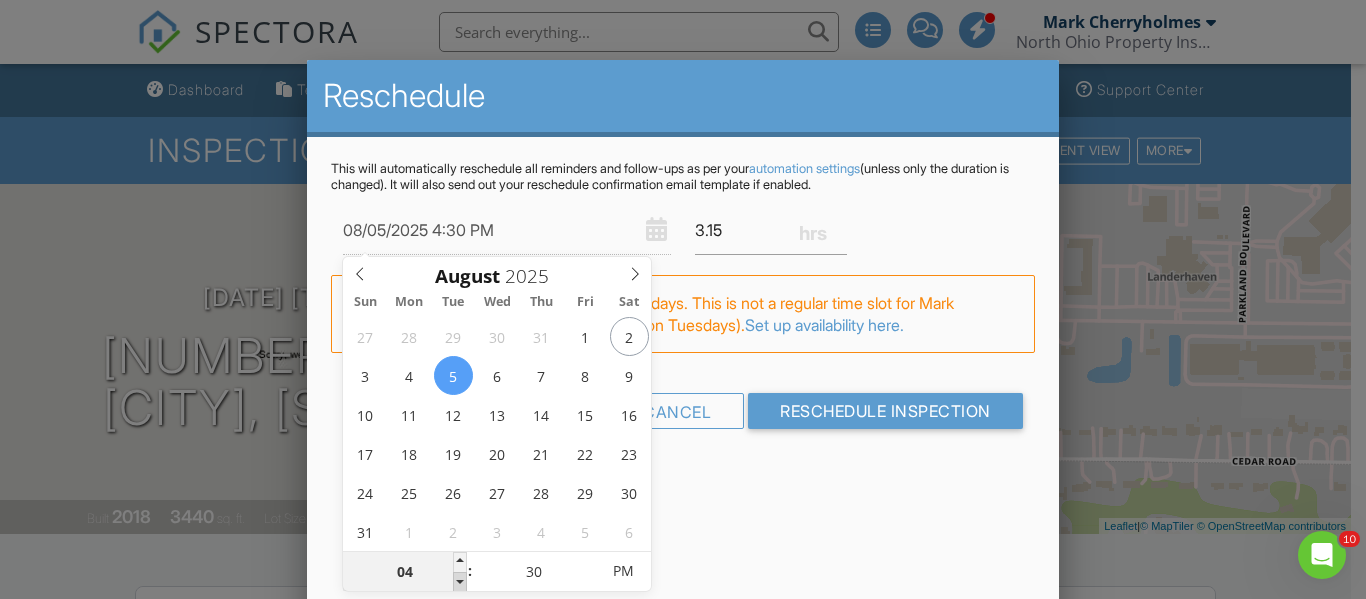 type on "08/05/2025 3:30 PM" 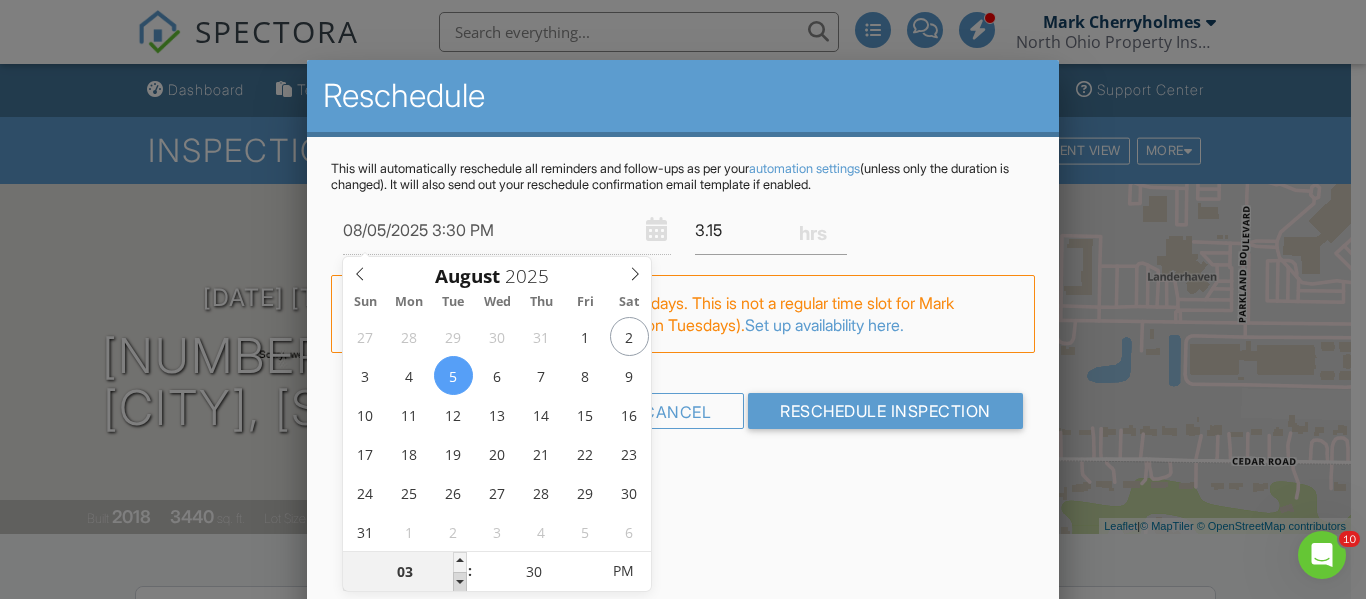 click at bounding box center (460, 582) 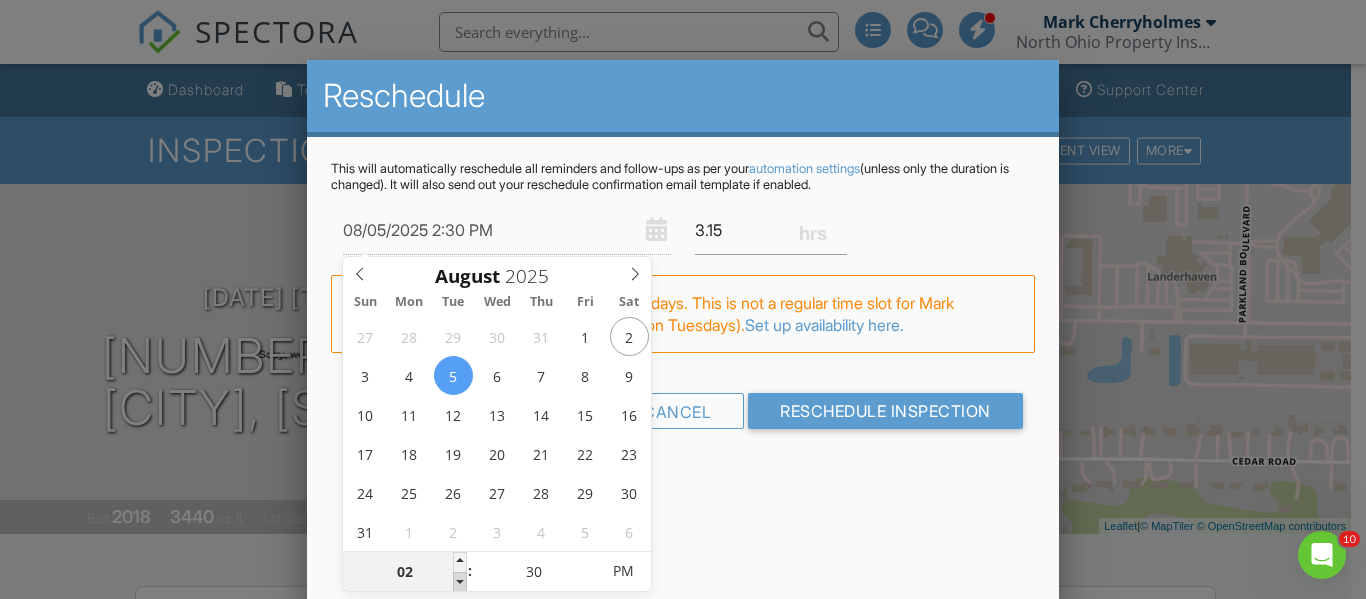 click at bounding box center [460, 582] 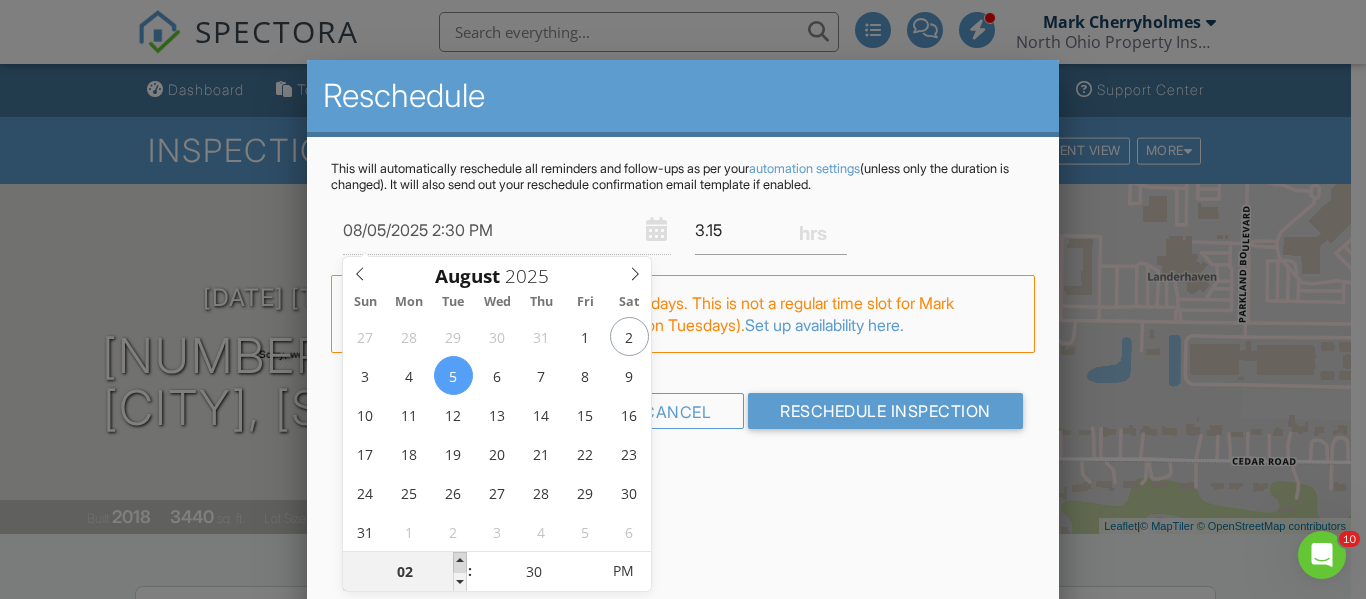 type on "08/05/2025 3:30 PM" 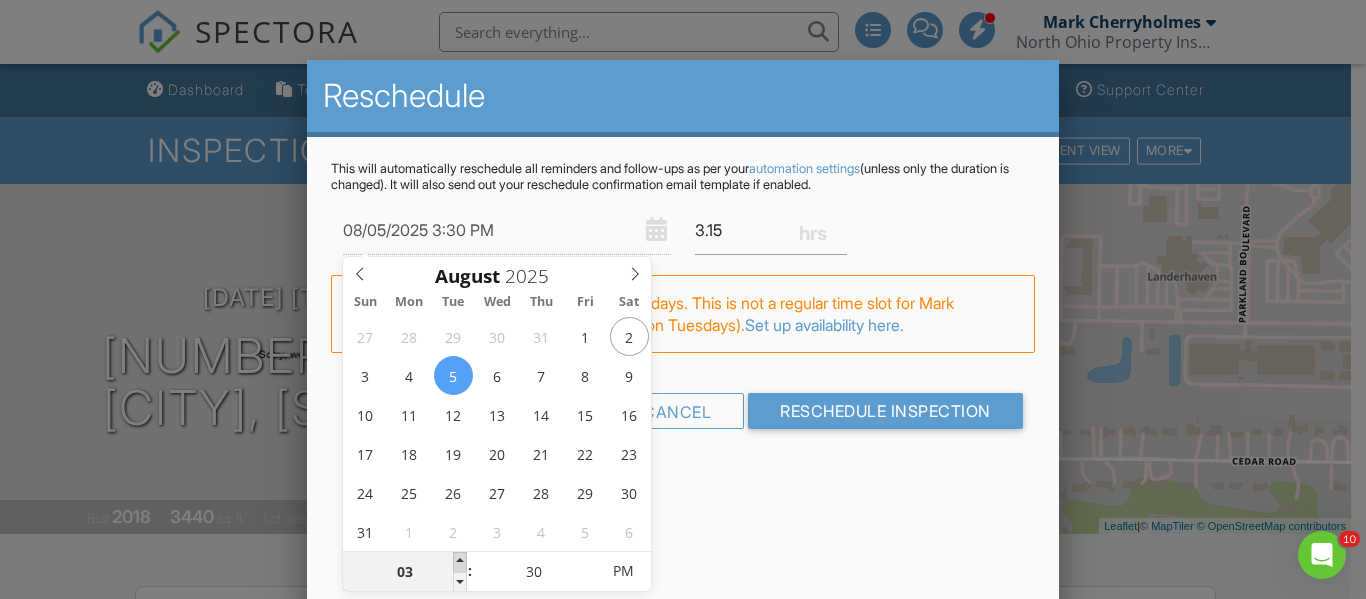 click at bounding box center (460, 562) 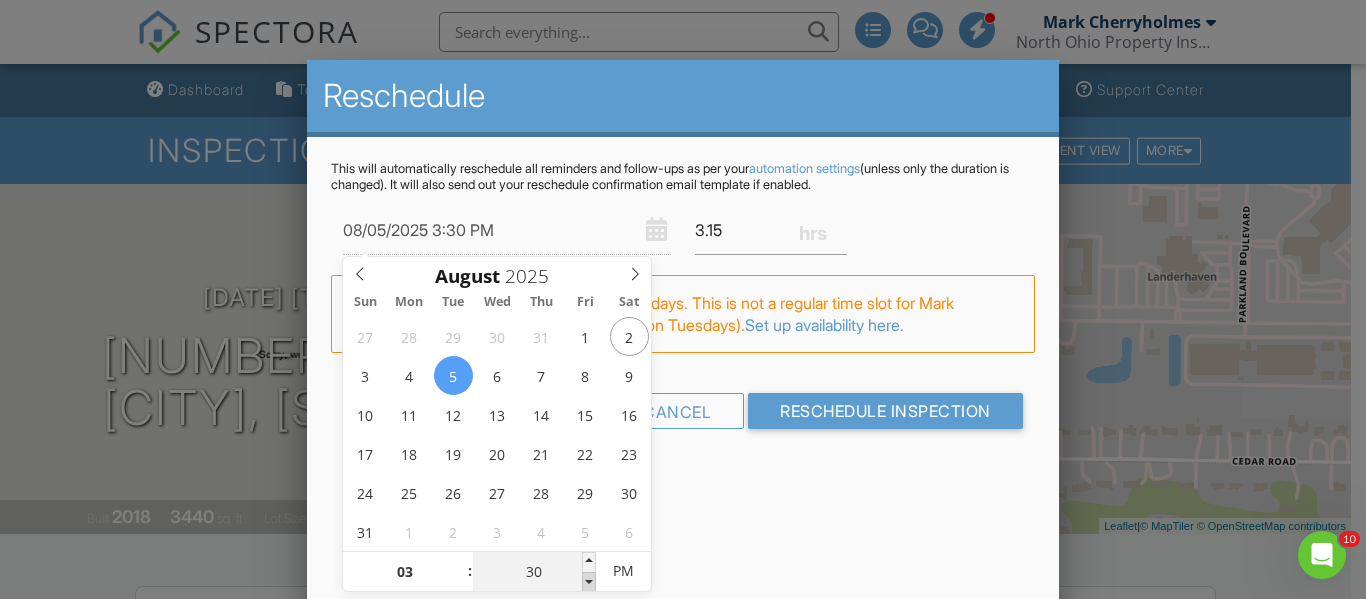type on "08/05/2025 3:25 PM" 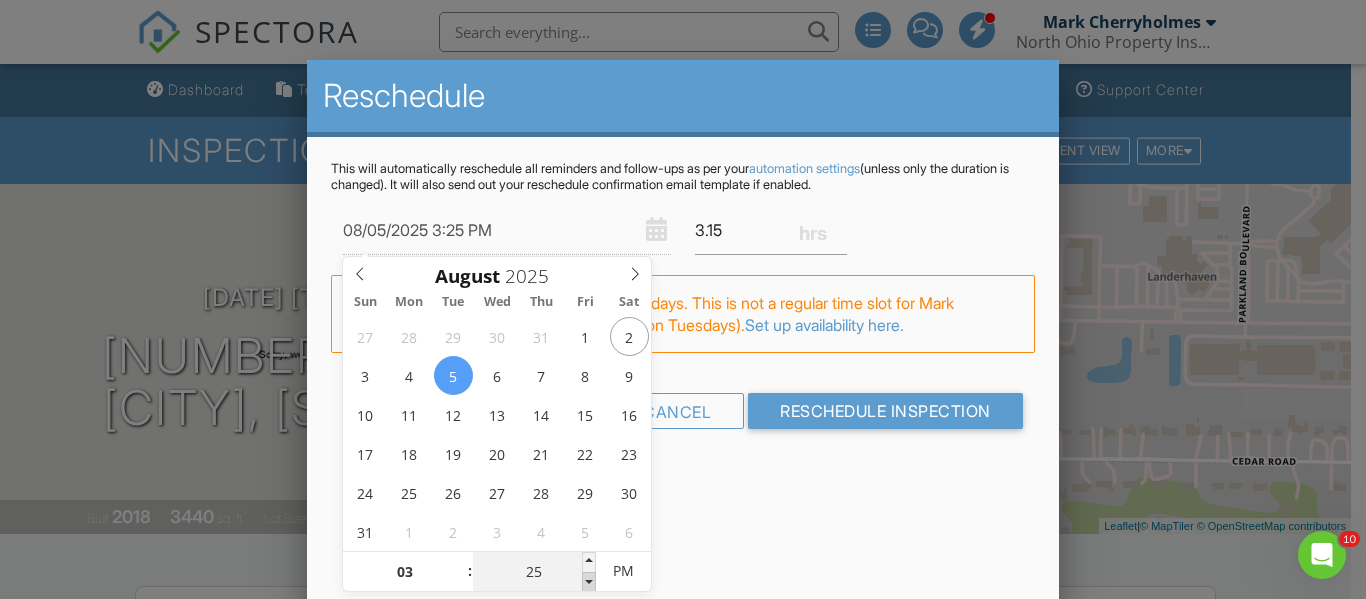 click at bounding box center [589, 582] 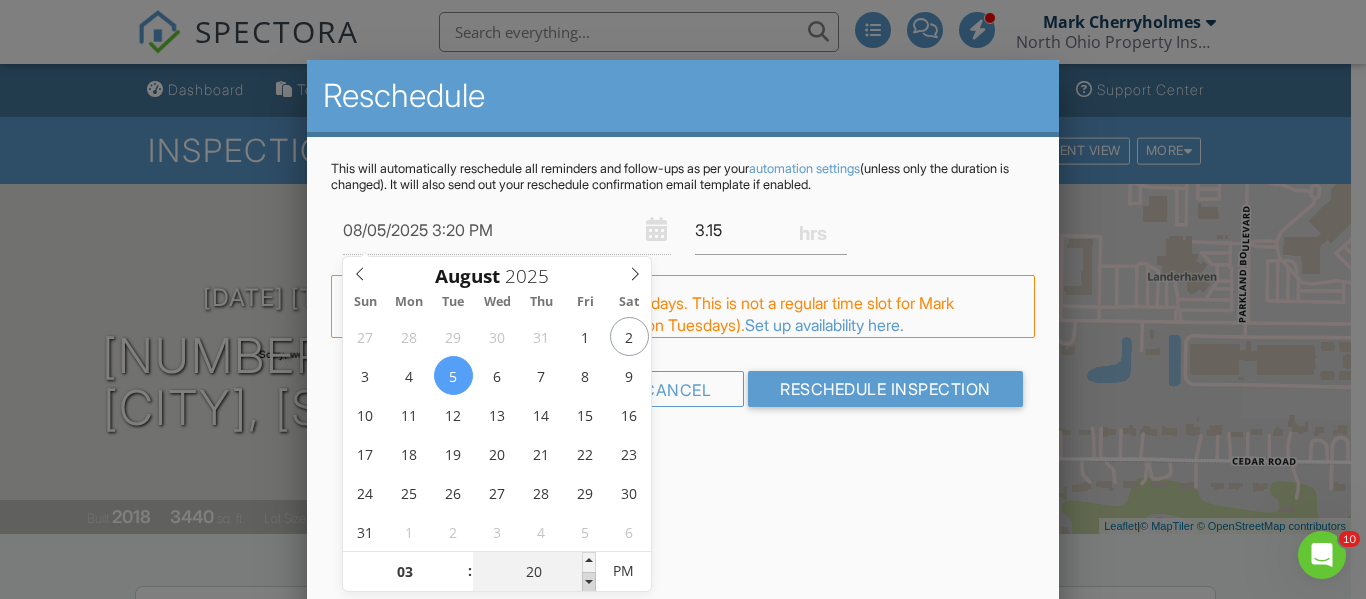 click at bounding box center [589, 582] 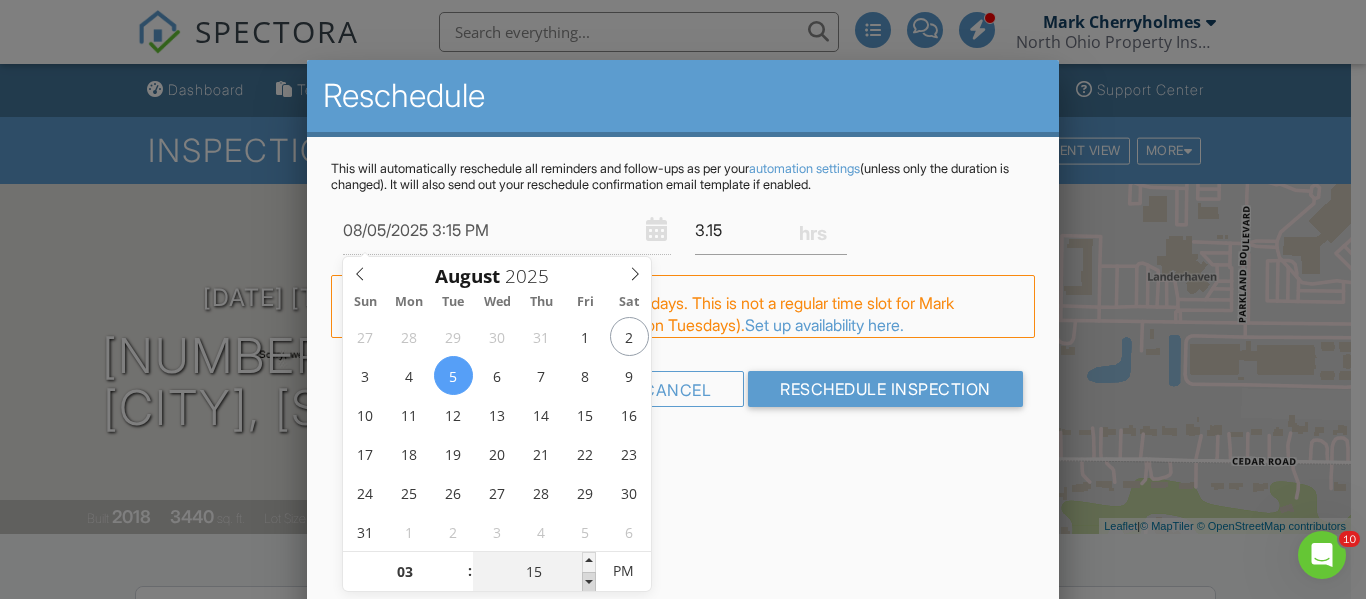 click at bounding box center (589, 582) 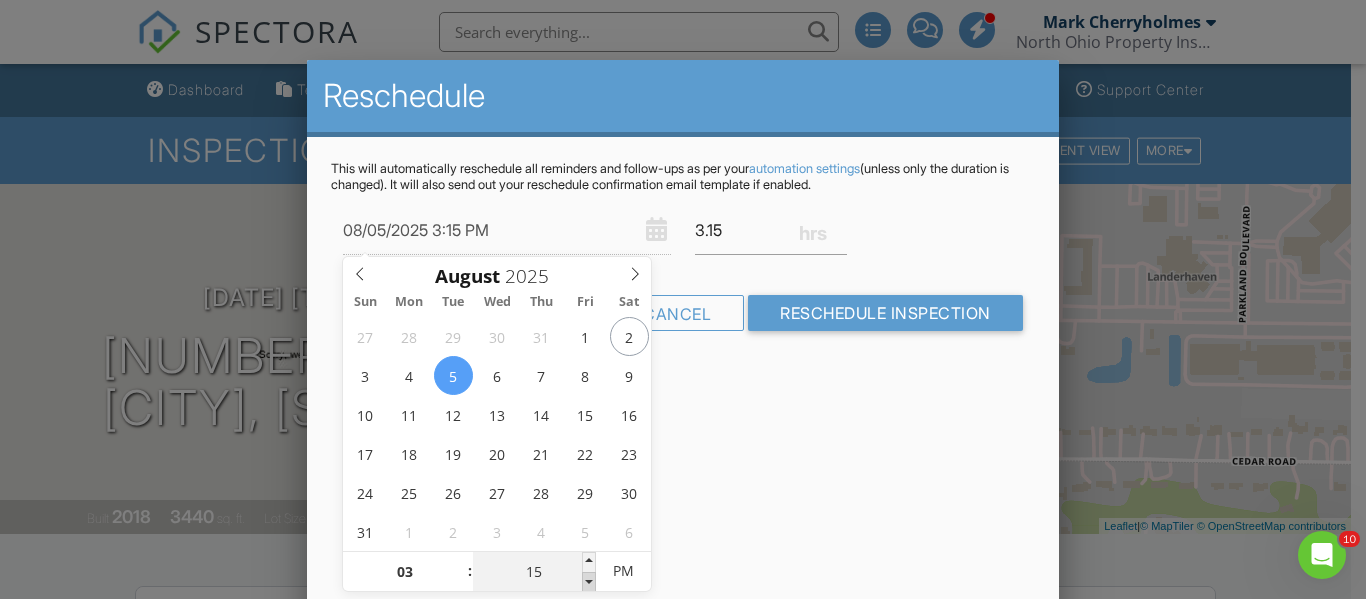 type on "08/05/2025 3:10 PM" 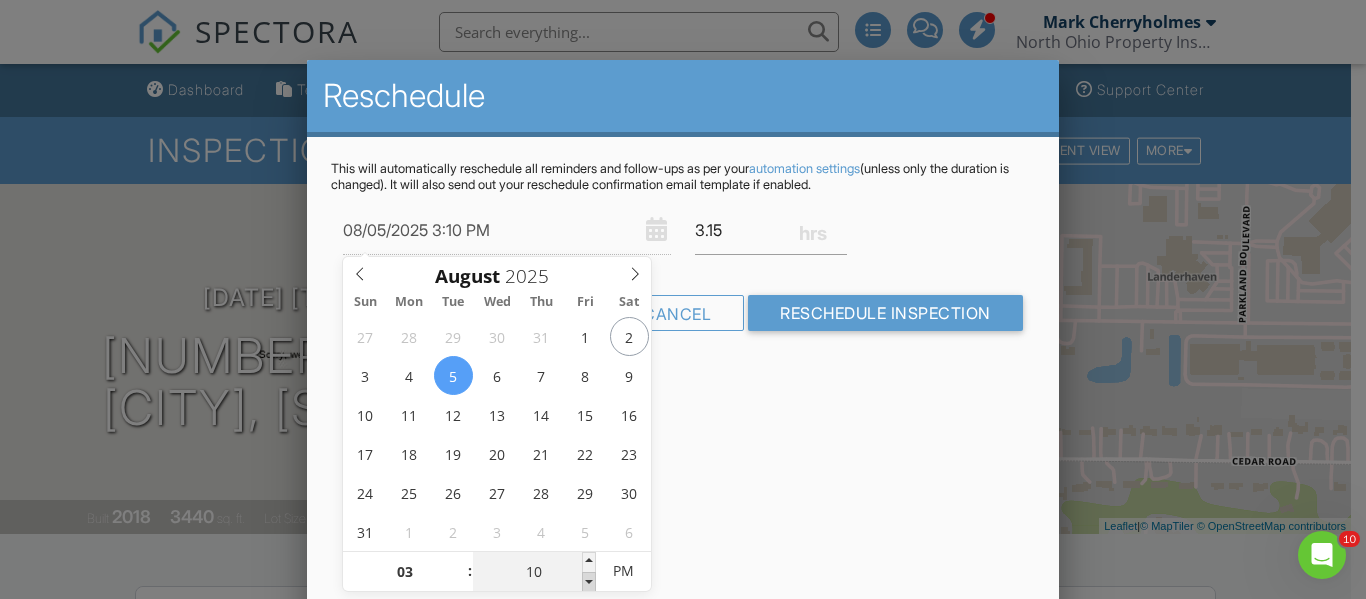 click at bounding box center (589, 582) 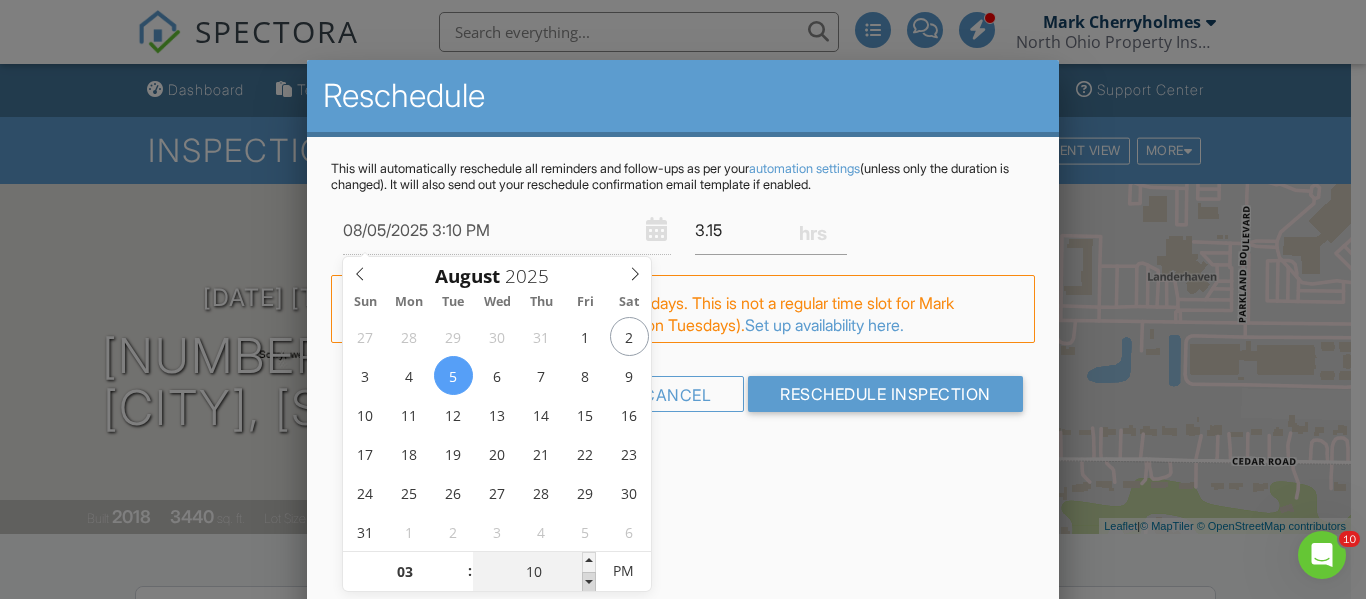 type on "08/05/2025 3:05 PM" 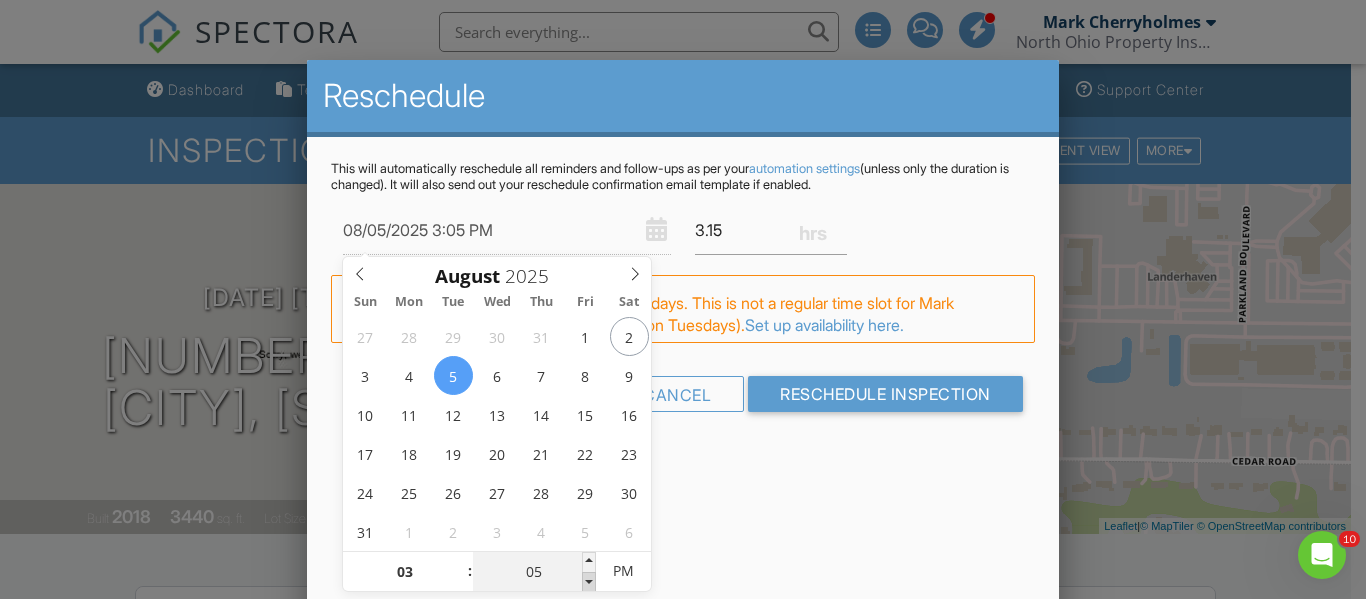click at bounding box center (589, 582) 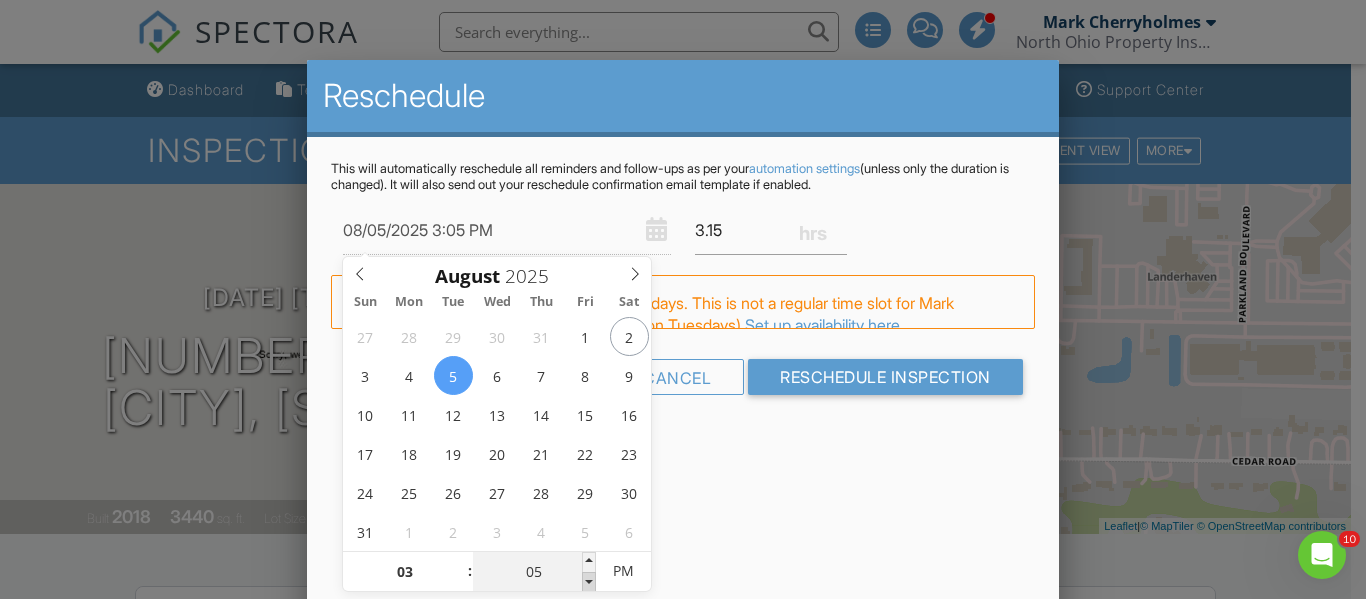 type on "08/05/2025 3:00 PM" 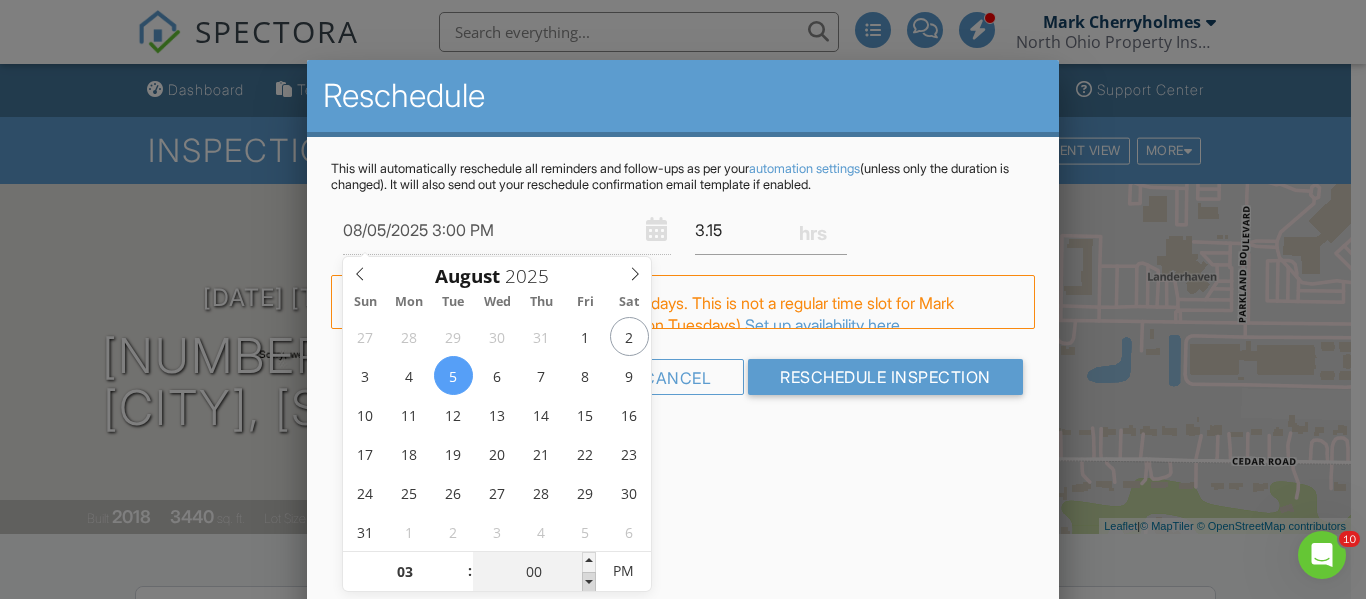 click at bounding box center [589, 582] 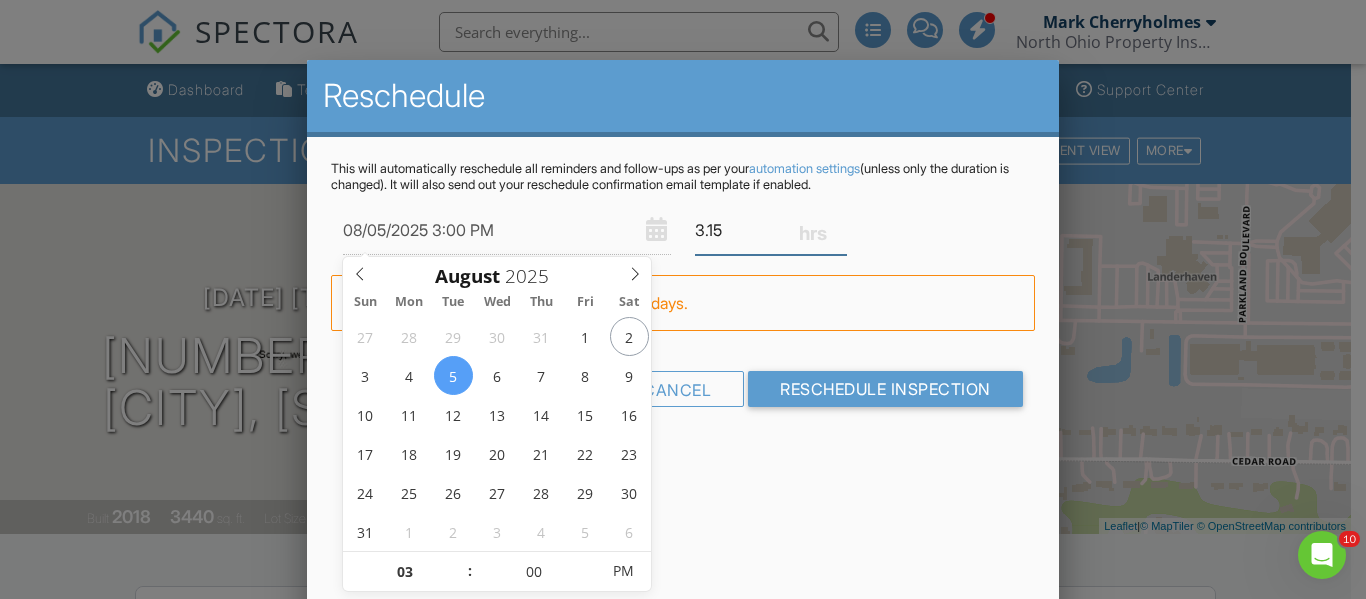 click on "3.15" at bounding box center (771, 230) 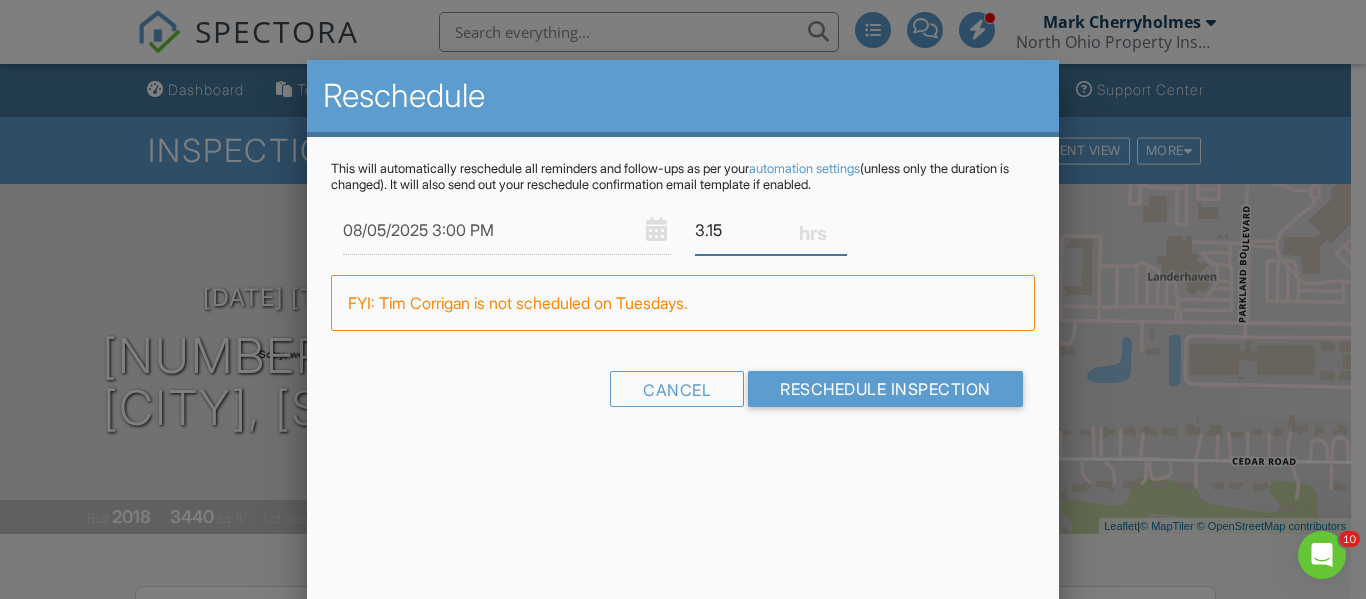 click on "Reschedule Inspection" at bounding box center (885, 389) 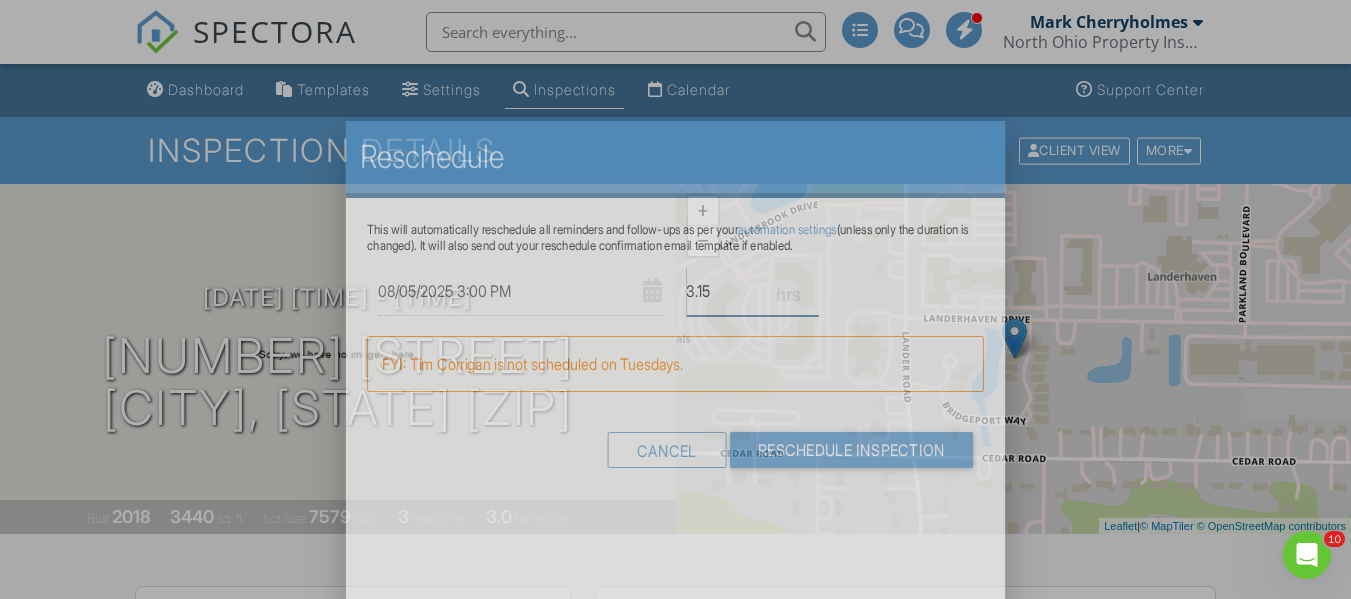 click on "Reschedule Inspection" at bounding box center [852, 451] 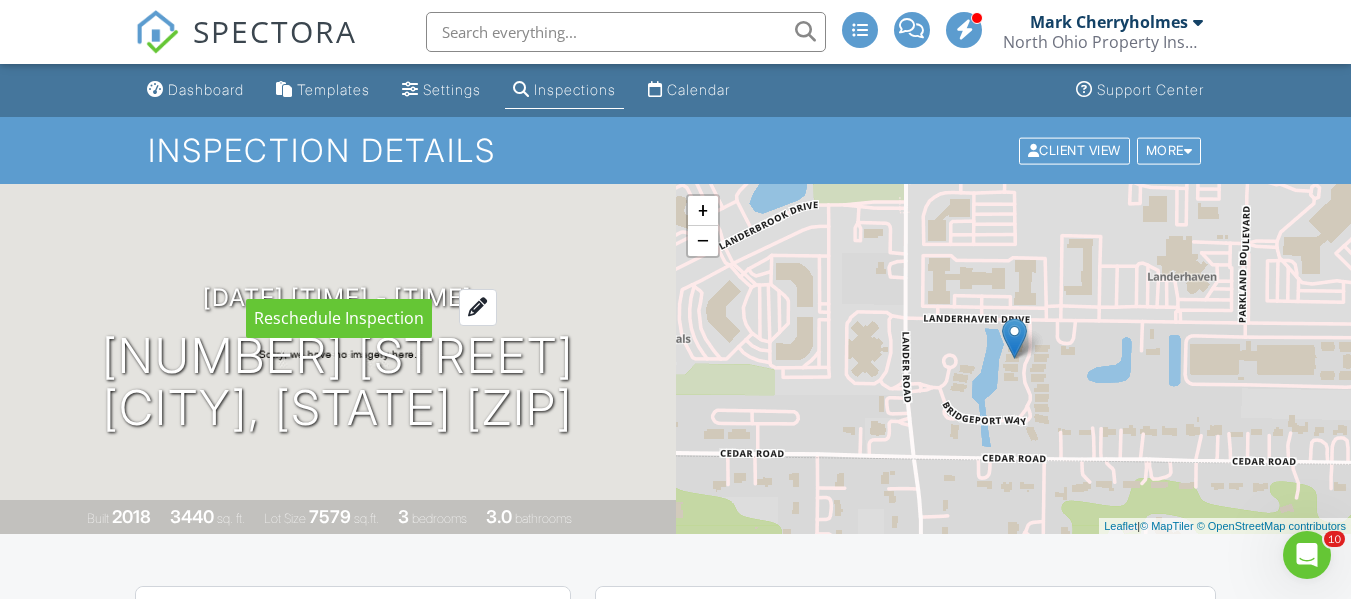 click at bounding box center [478, 307] 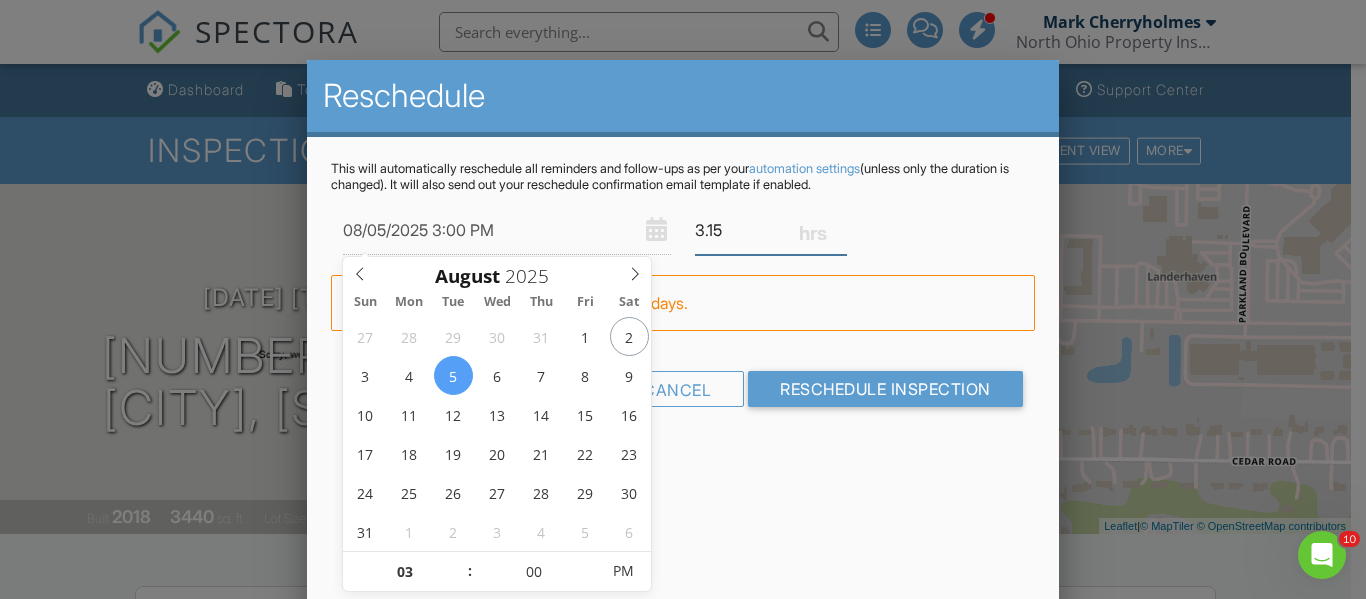 click on "3.15" at bounding box center (771, 230) 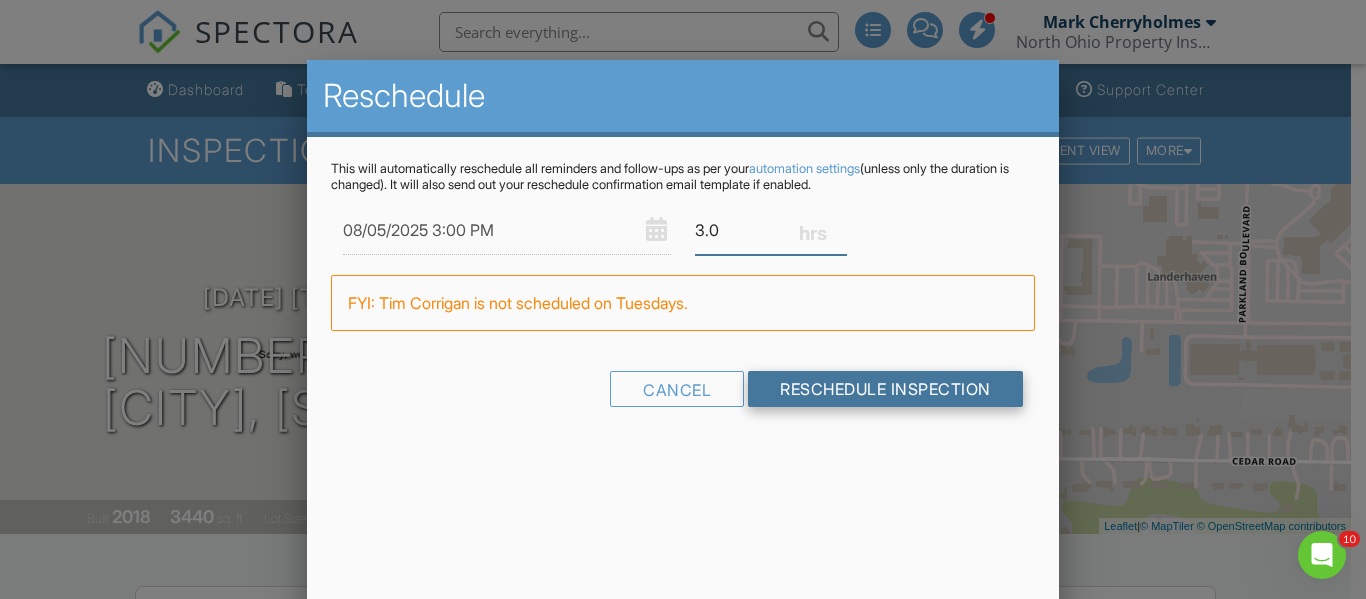 type on "3.0" 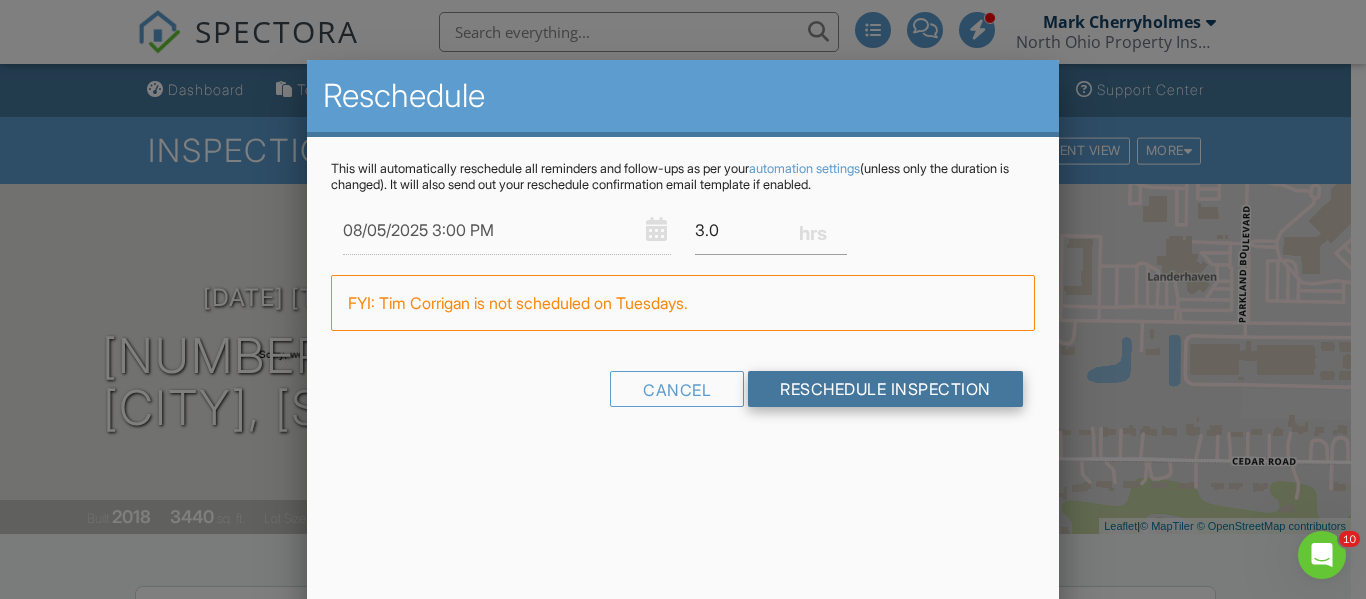 click on "Cancel
Reschedule Inspection" at bounding box center [682, 396] 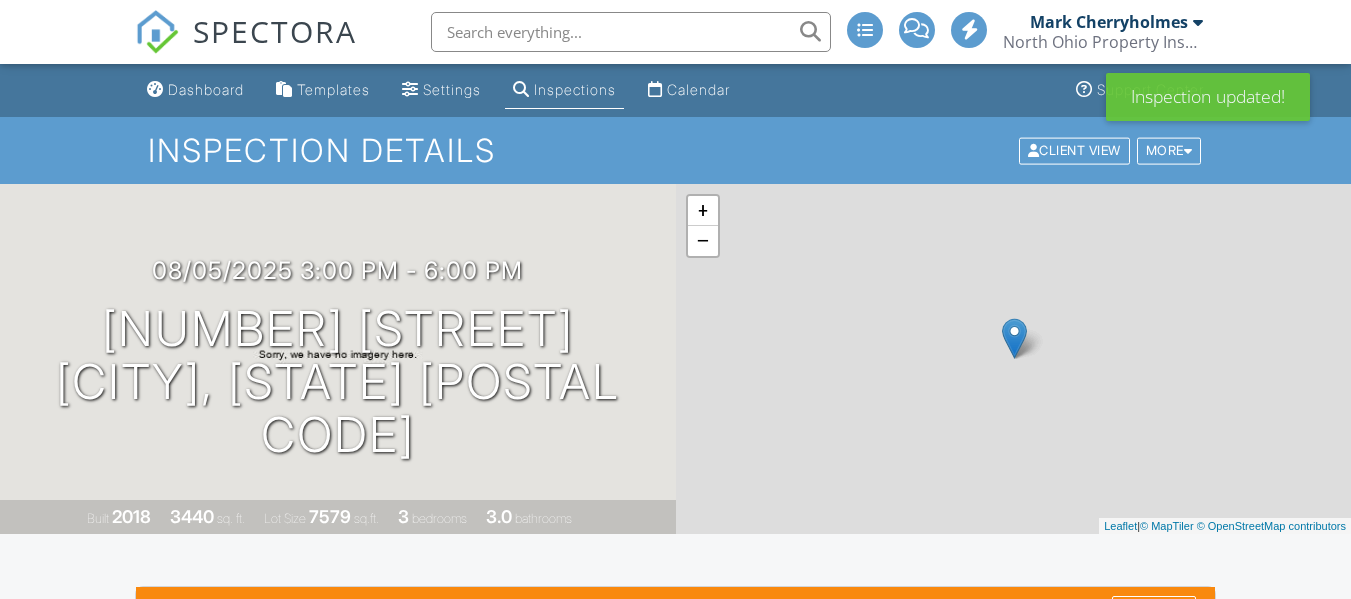 scroll, scrollTop: 700, scrollLeft: 0, axis: vertical 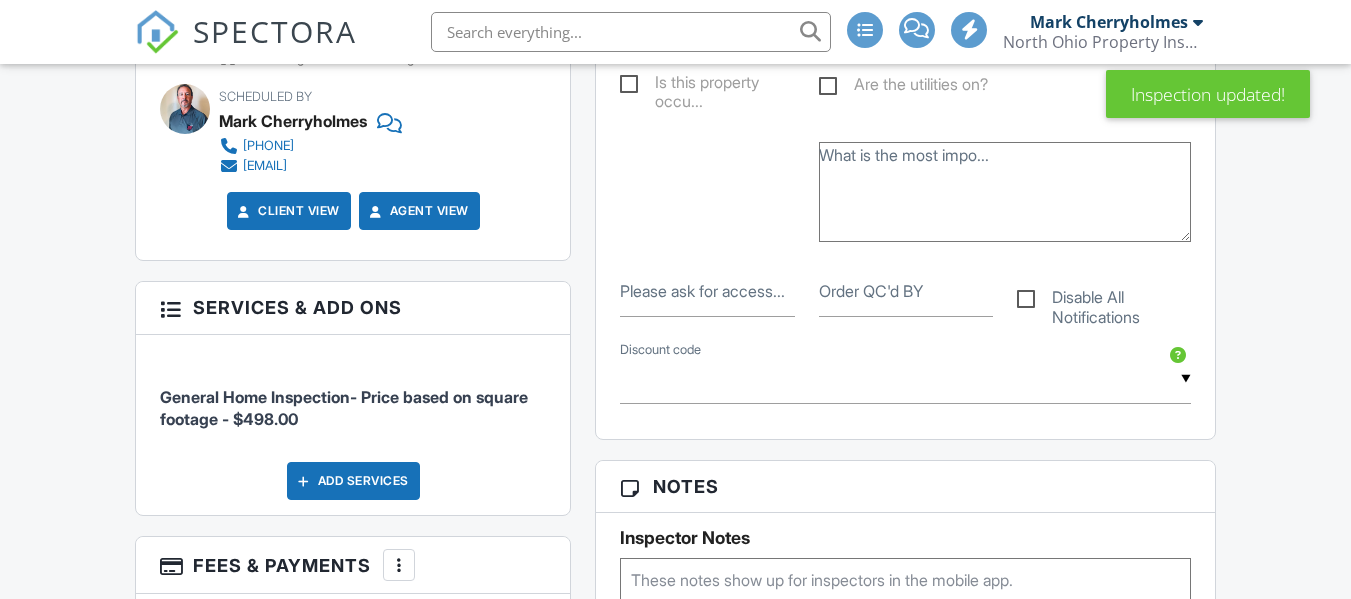 click on "Add Services" at bounding box center (353, 481) 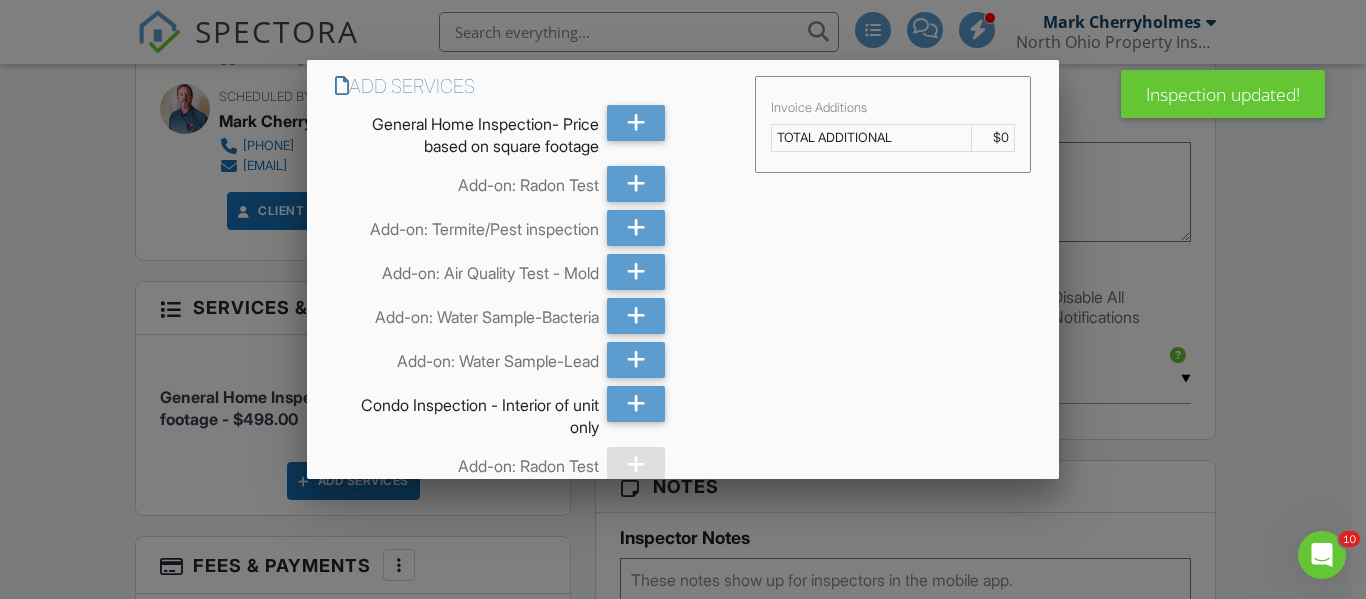 scroll, scrollTop: 0, scrollLeft: 0, axis: both 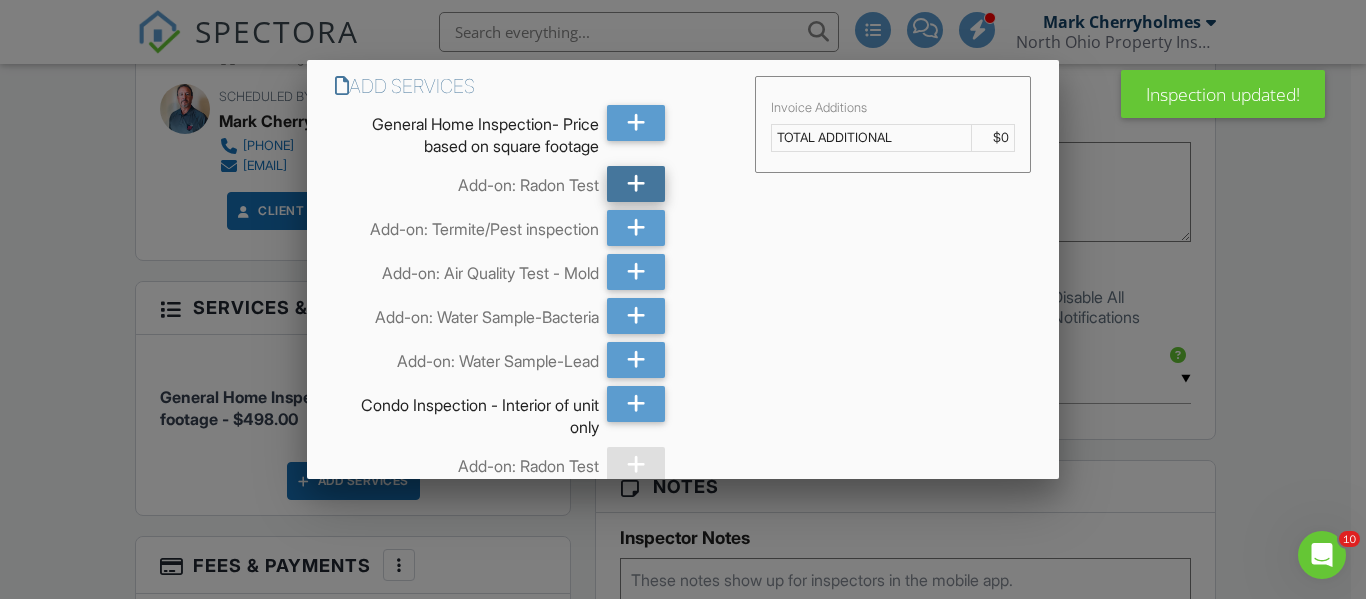 click at bounding box center (636, 184) 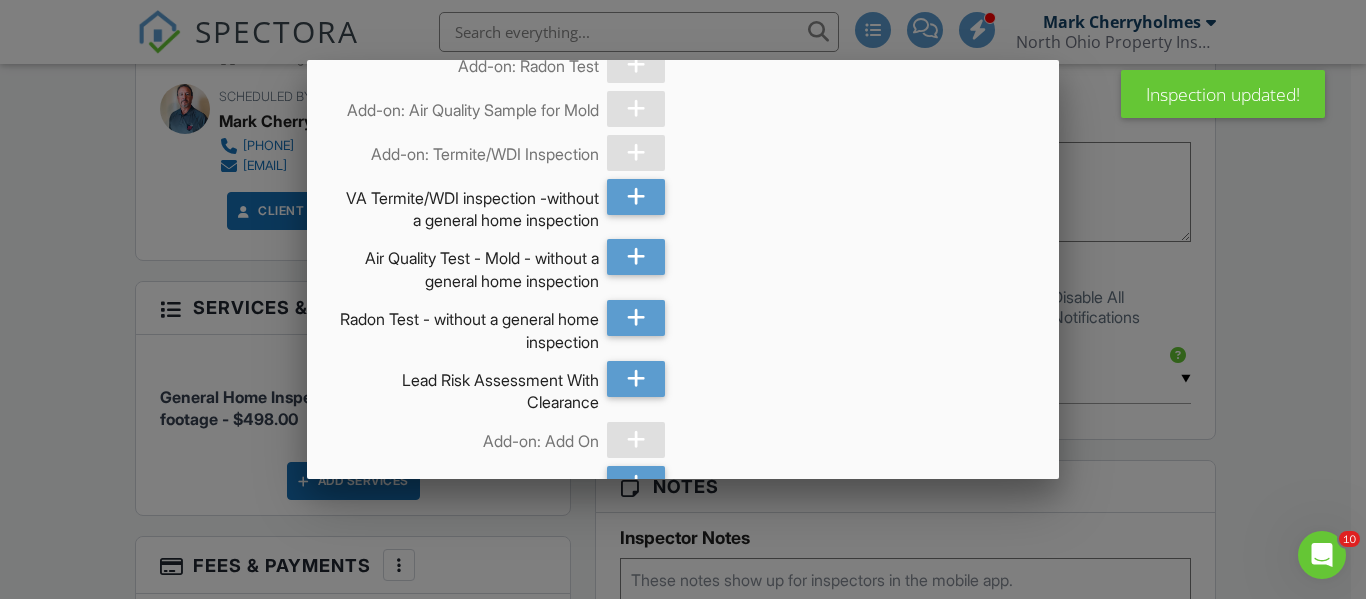 scroll, scrollTop: 658, scrollLeft: 0, axis: vertical 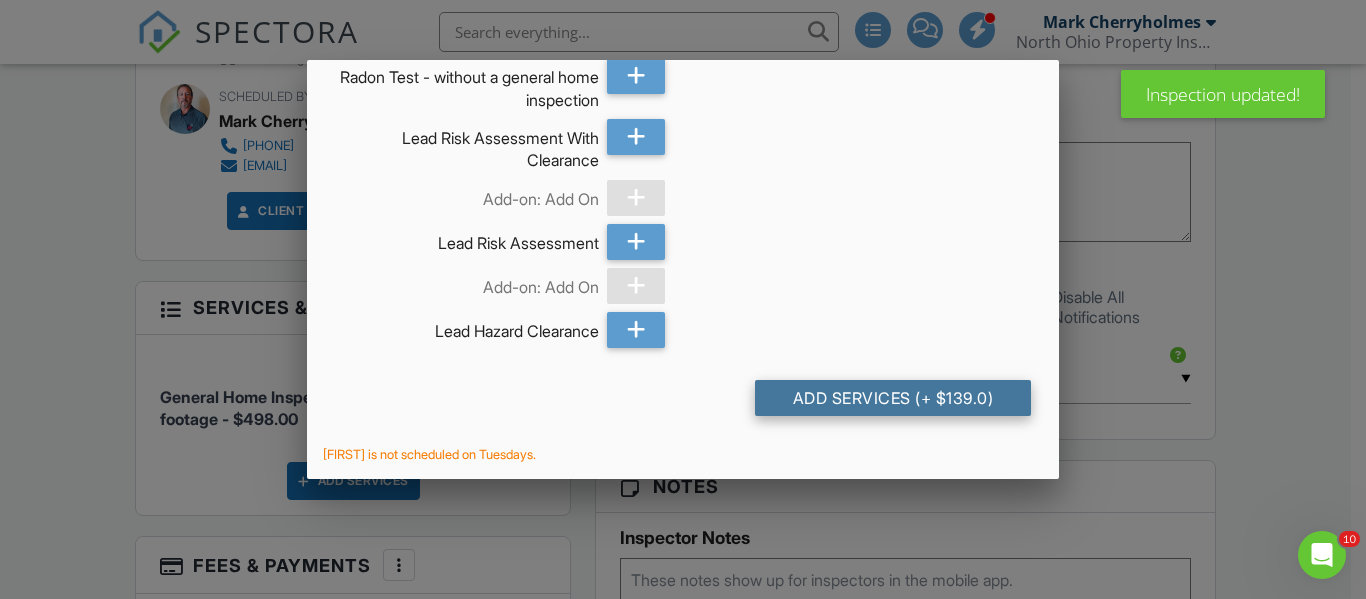 click on "Add Services
(+ $139.0)" at bounding box center [893, 398] 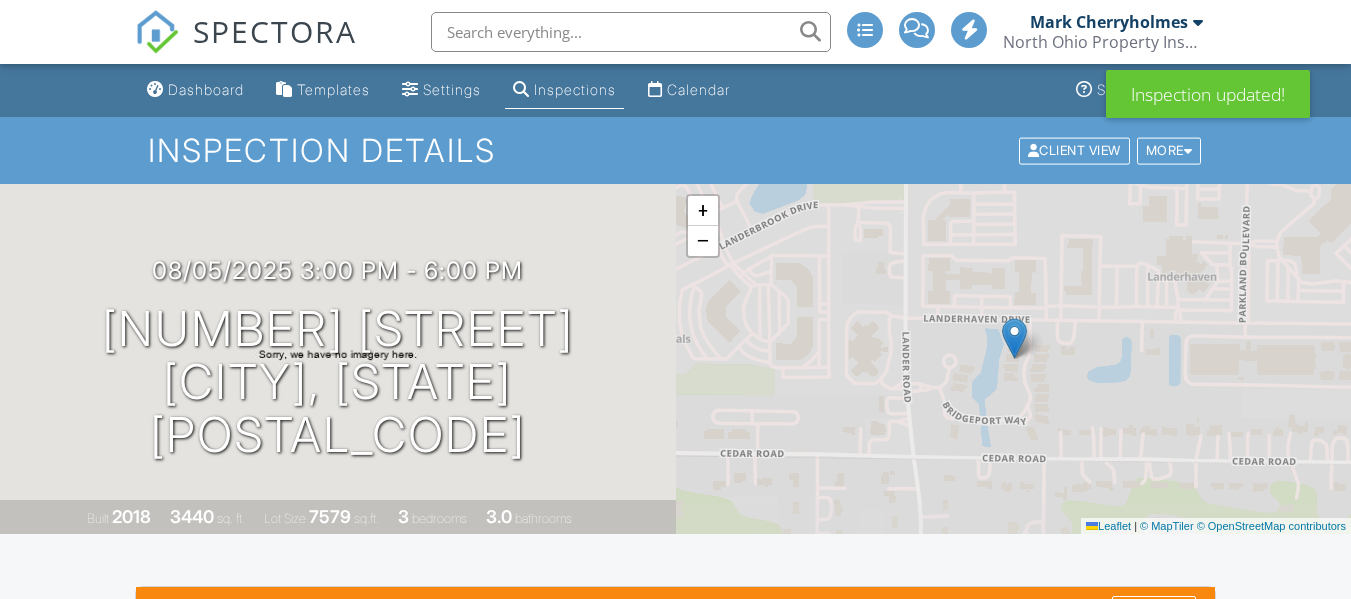 scroll, scrollTop: 400, scrollLeft: 0, axis: vertical 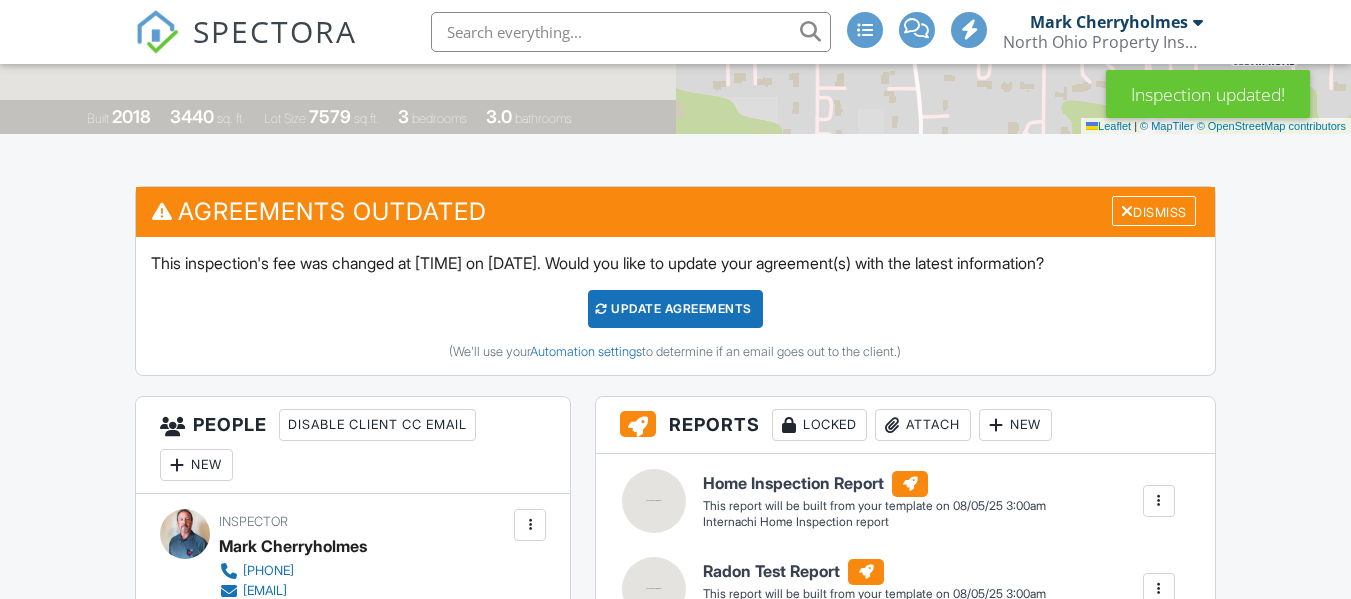 click on "Update Agreements" at bounding box center [675, 309] 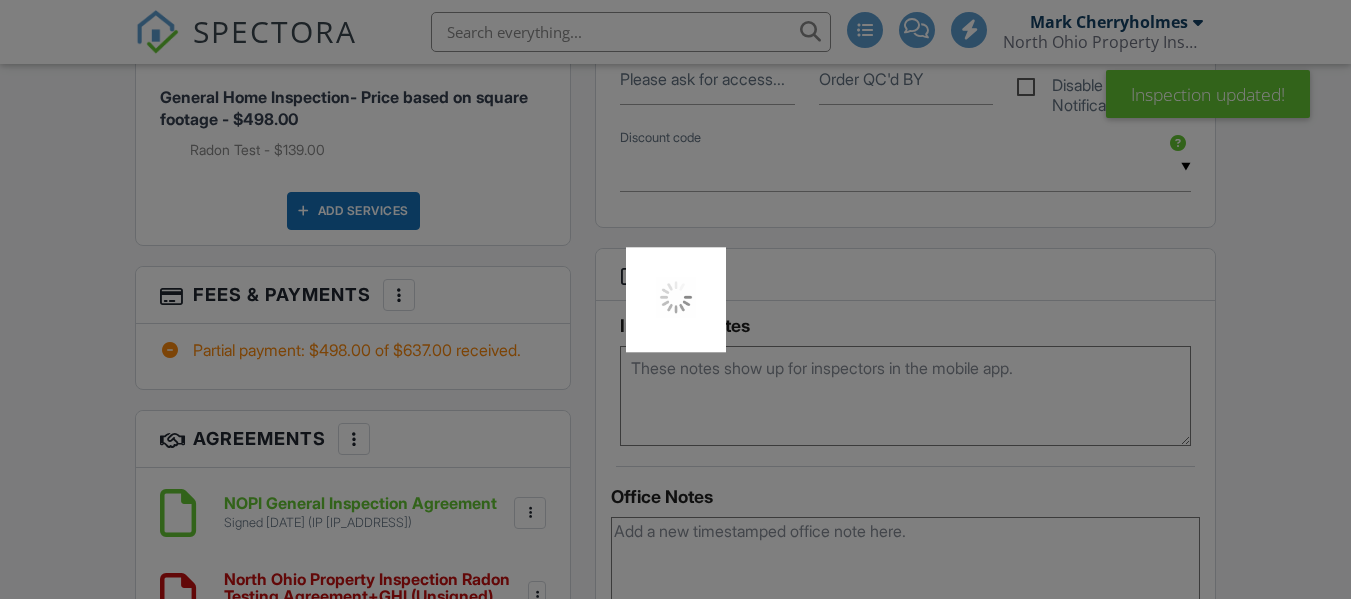 scroll, scrollTop: 1606, scrollLeft: 0, axis: vertical 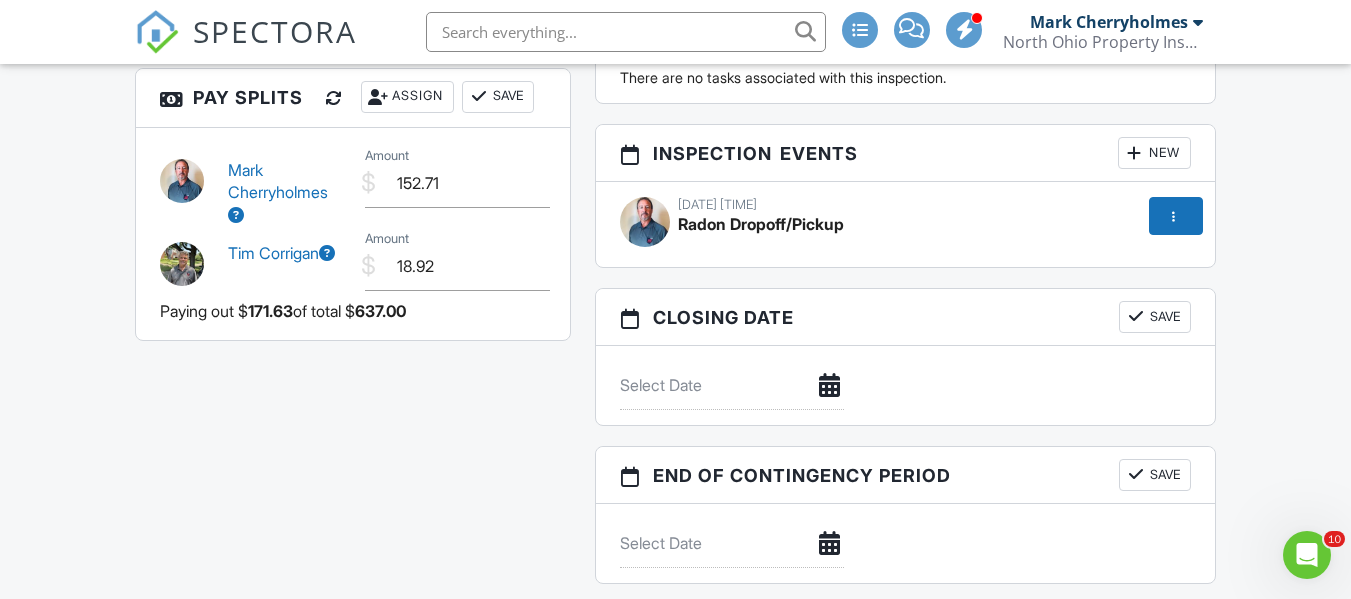 click at bounding box center [236, 215] 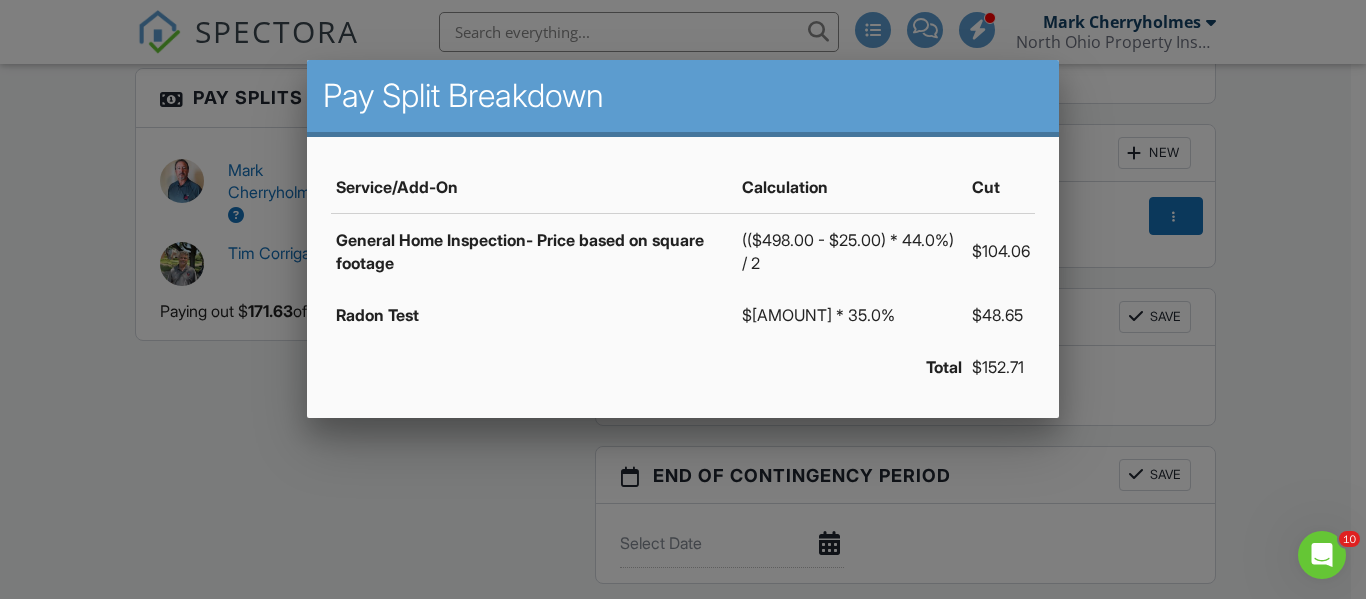 click at bounding box center (683, 274) 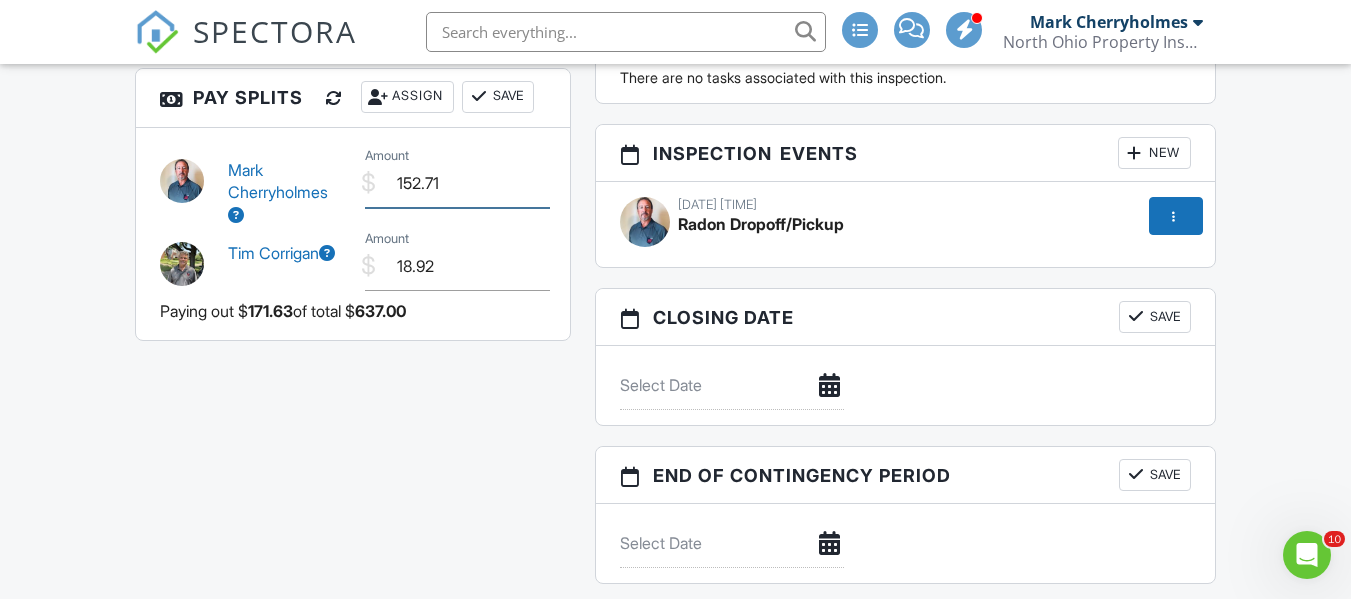 drag, startPoint x: 448, startPoint y: 152, endPoint x: 370, endPoint y: 160, distance: 78.40918 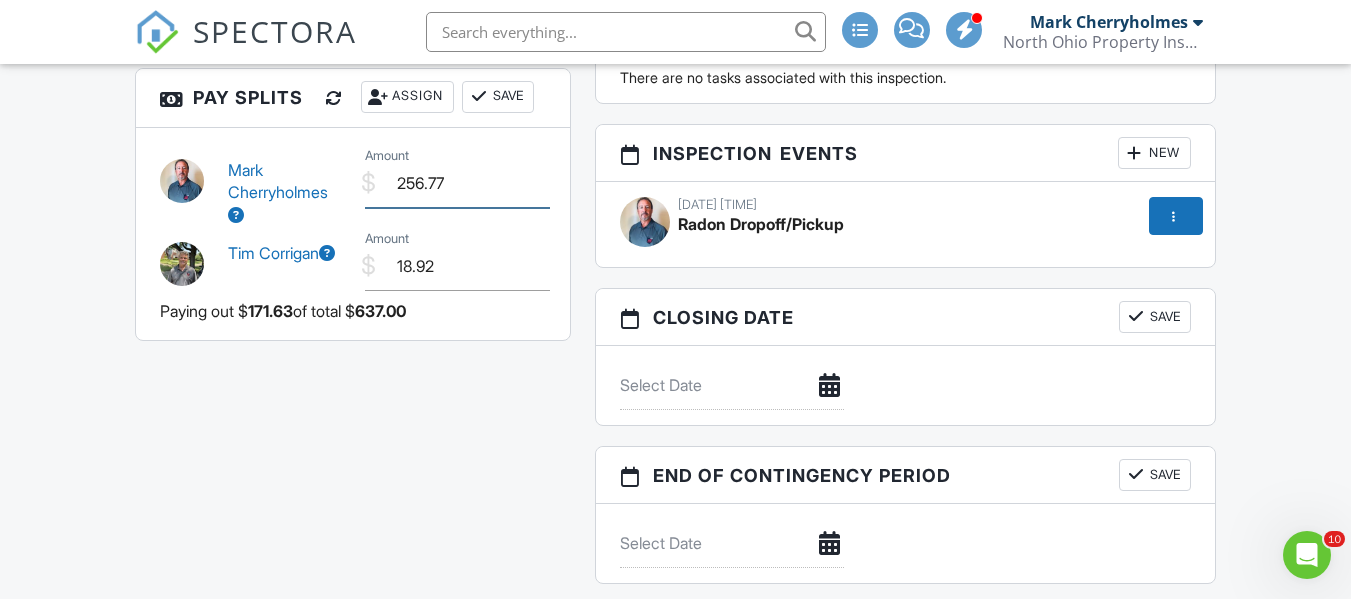 type on "256.77" 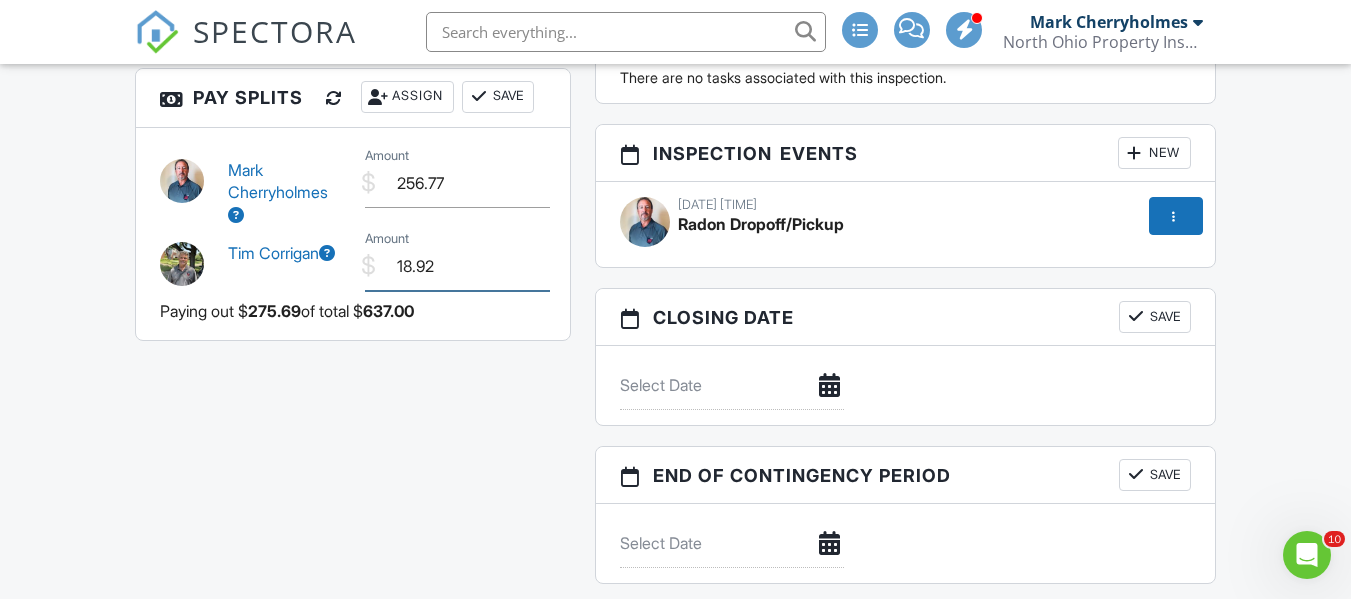 drag, startPoint x: 435, startPoint y: 252, endPoint x: 373, endPoint y: 255, distance: 62.072536 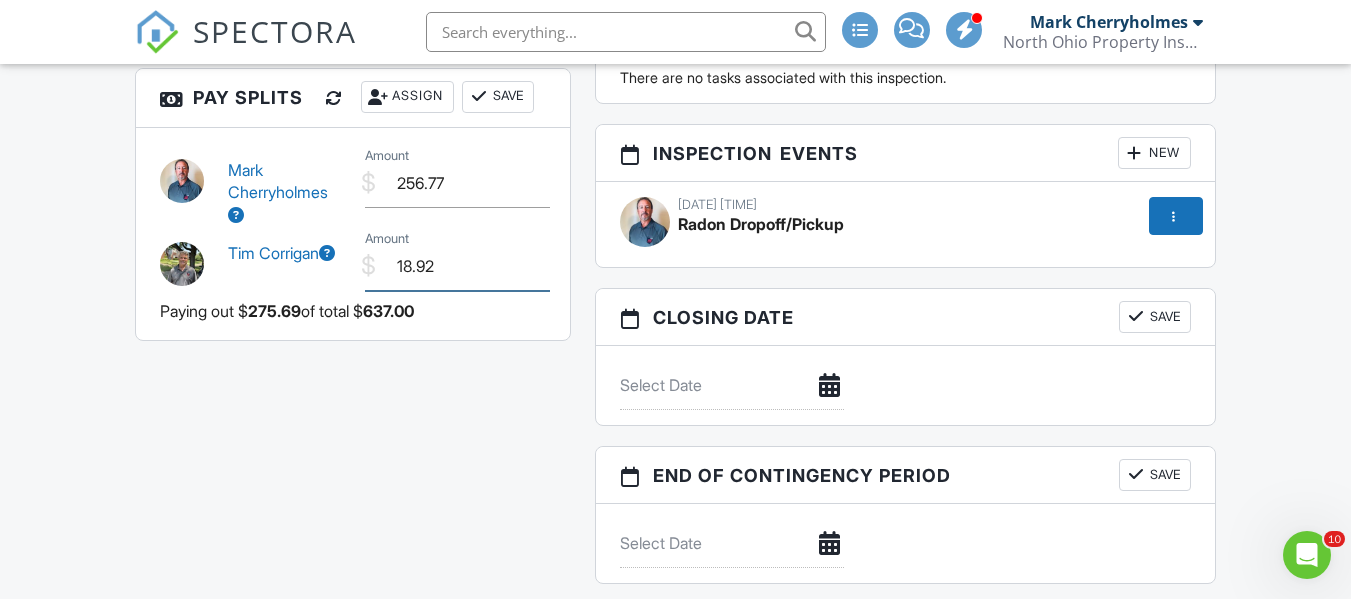 click on "$
Amount
18.92" at bounding box center [455, 266] 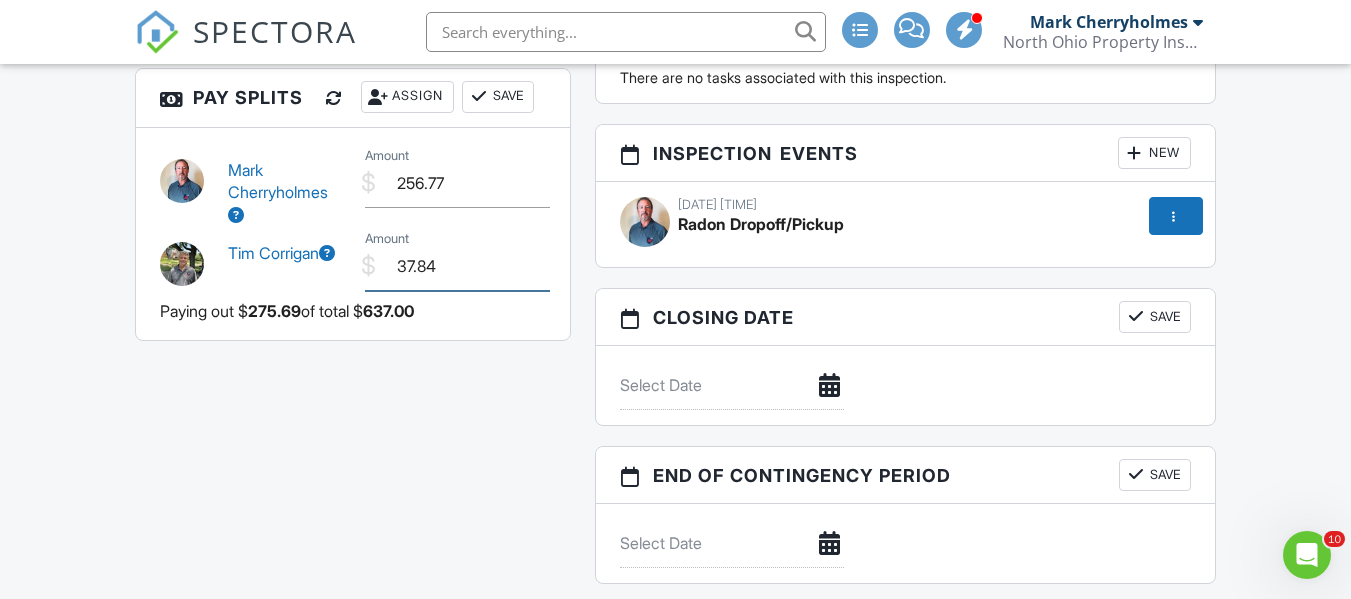 type on "37.84" 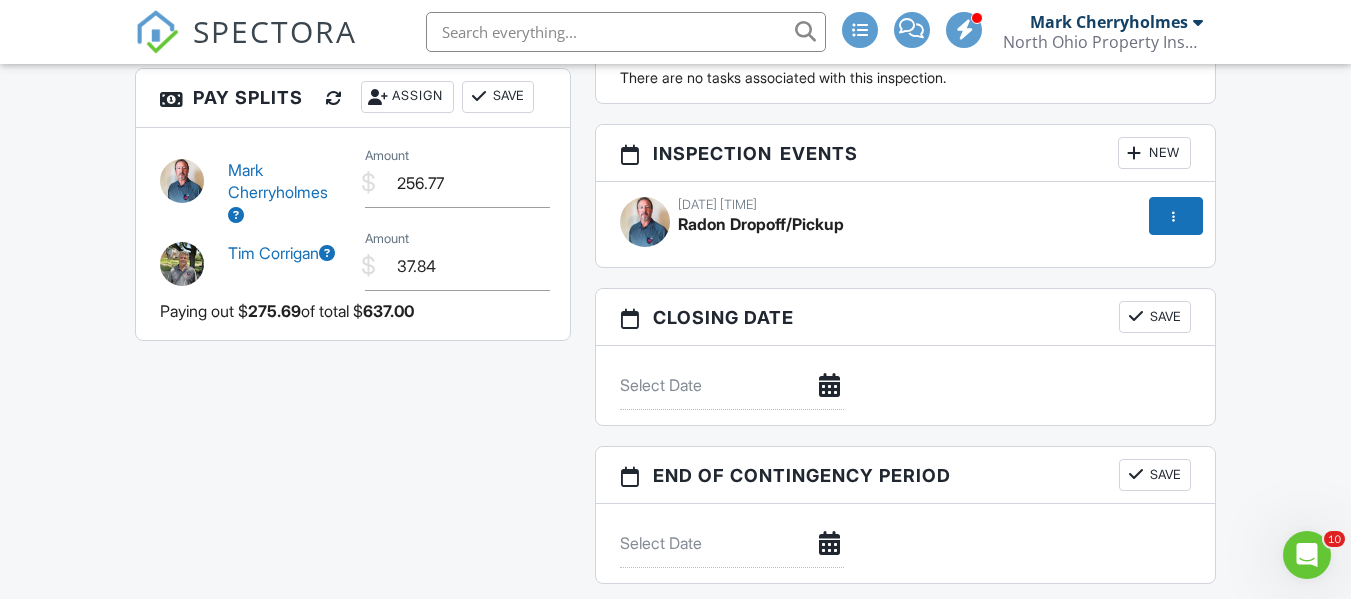click on "All emails and texts are disabled for this inspection!
All emails and texts have been disabled for this inspection. This may have happened due to someone manually disabling them or this inspection being unconfirmed when it was scheduled. To re-enable emails and texts for this inspection, click the button below.
Turn on emails and texts
Reports
Locked
Attach
New
Home Inspection Report
Internachi Home Inspection report
Edit
View
Home Inspection Report
Internachi Home Inspection report
This report will be built from your template on [DATE] [TIME]
Quick Publish
Copy
Build Now
Delete
Radon Test Report
Radon Test Report
Edit
View
Radon Test Report
Radon Test Report
This report will be built from your template on [DATE] [TIME]
Quick Publish
Copy" at bounding box center (675, -455) 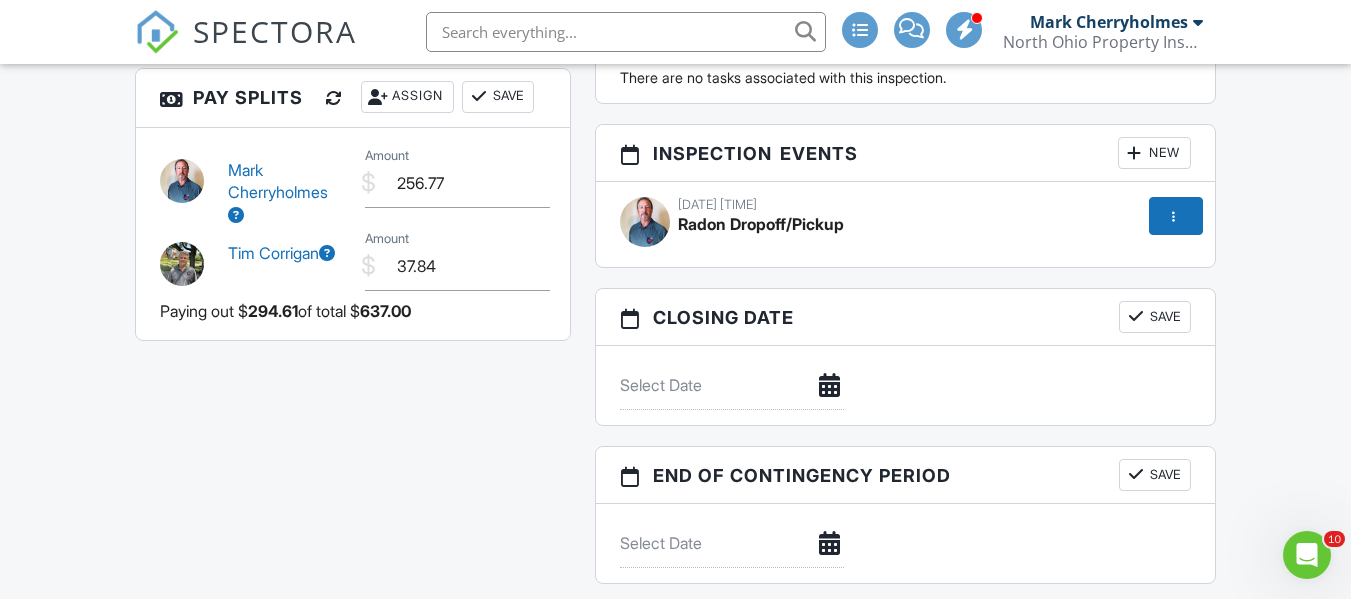 click at bounding box center (327, 253) 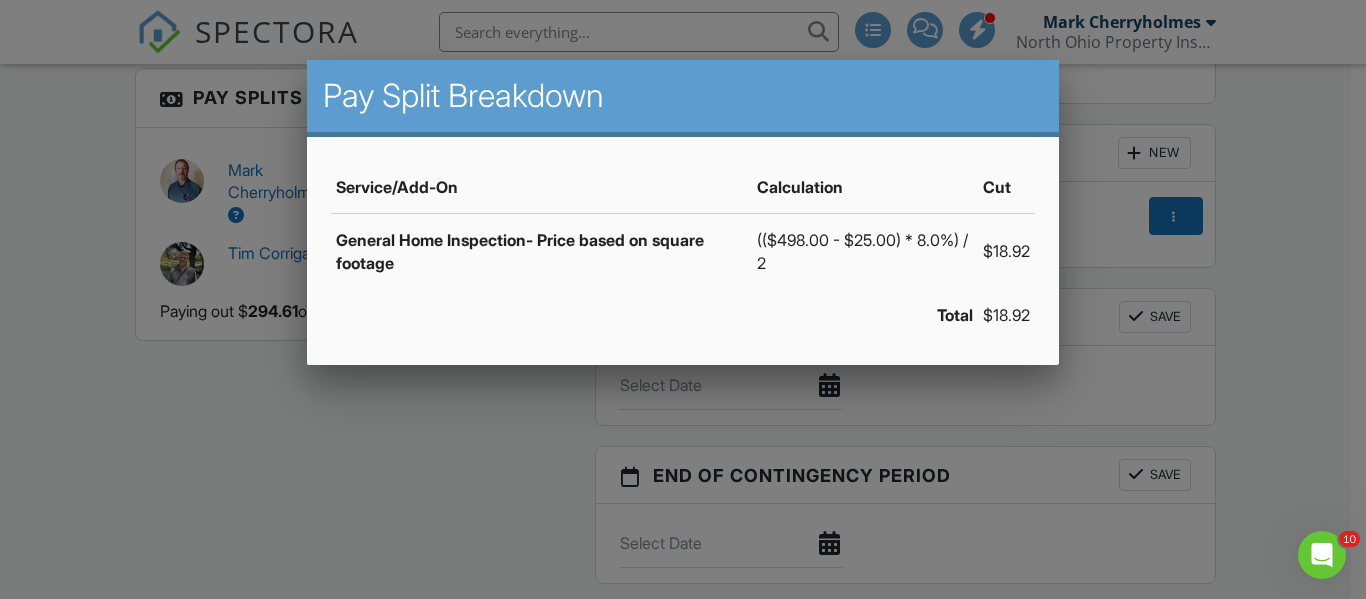 click at bounding box center (683, 274) 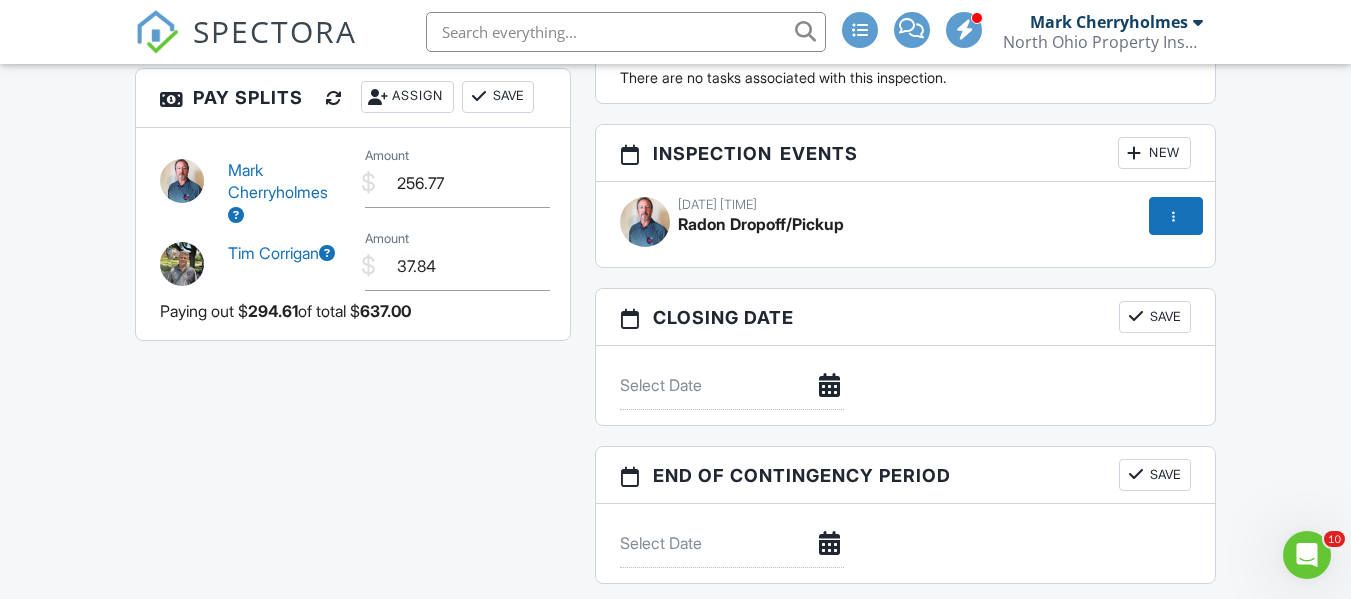 click on "Save" at bounding box center (498, 97) 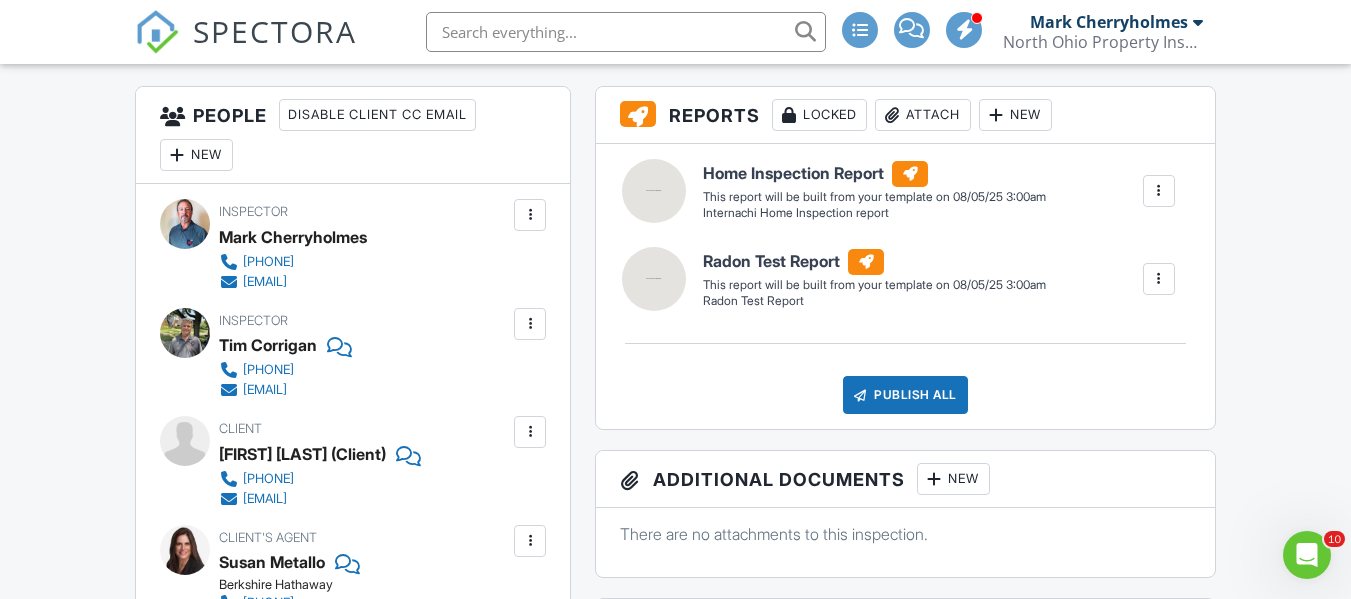 scroll, scrollTop: 0, scrollLeft: 0, axis: both 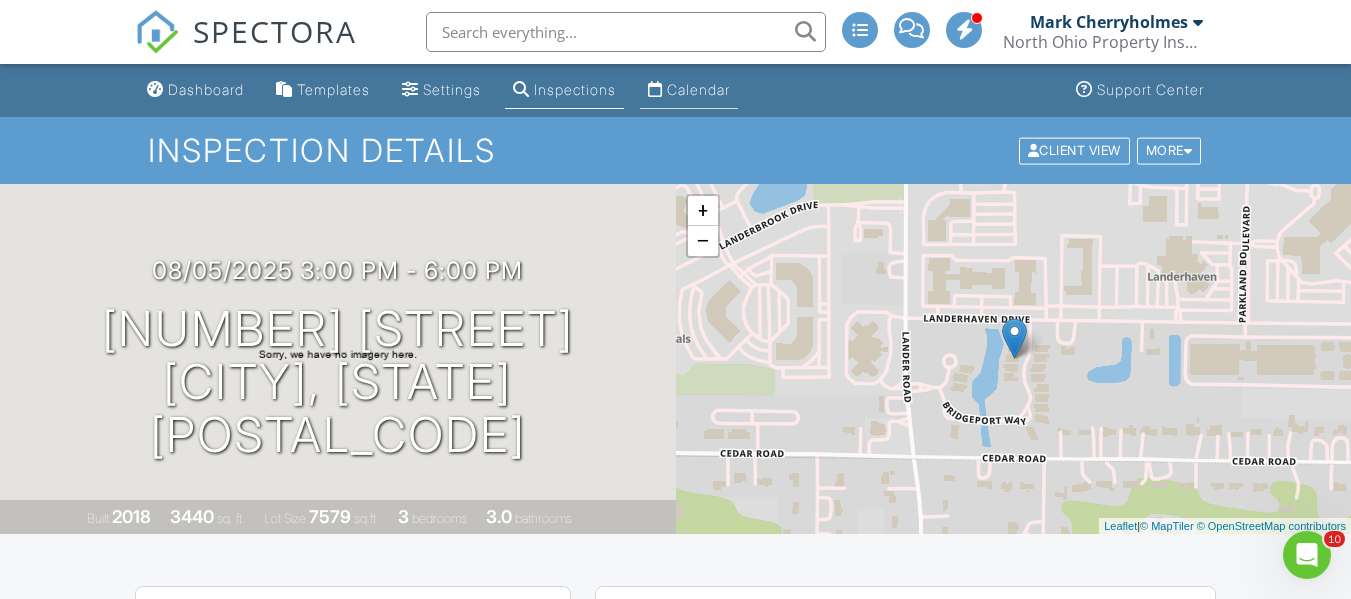 click on "Calendar" at bounding box center (698, 89) 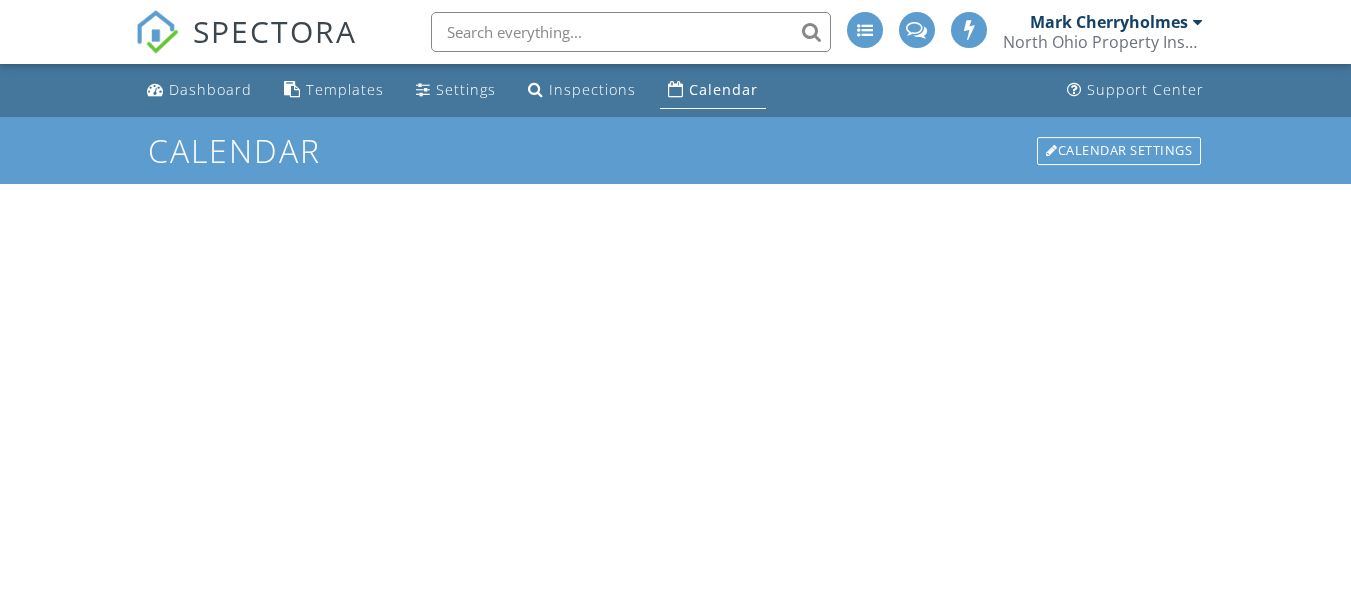 scroll, scrollTop: 0, scrollLeft: 0, axis: both 